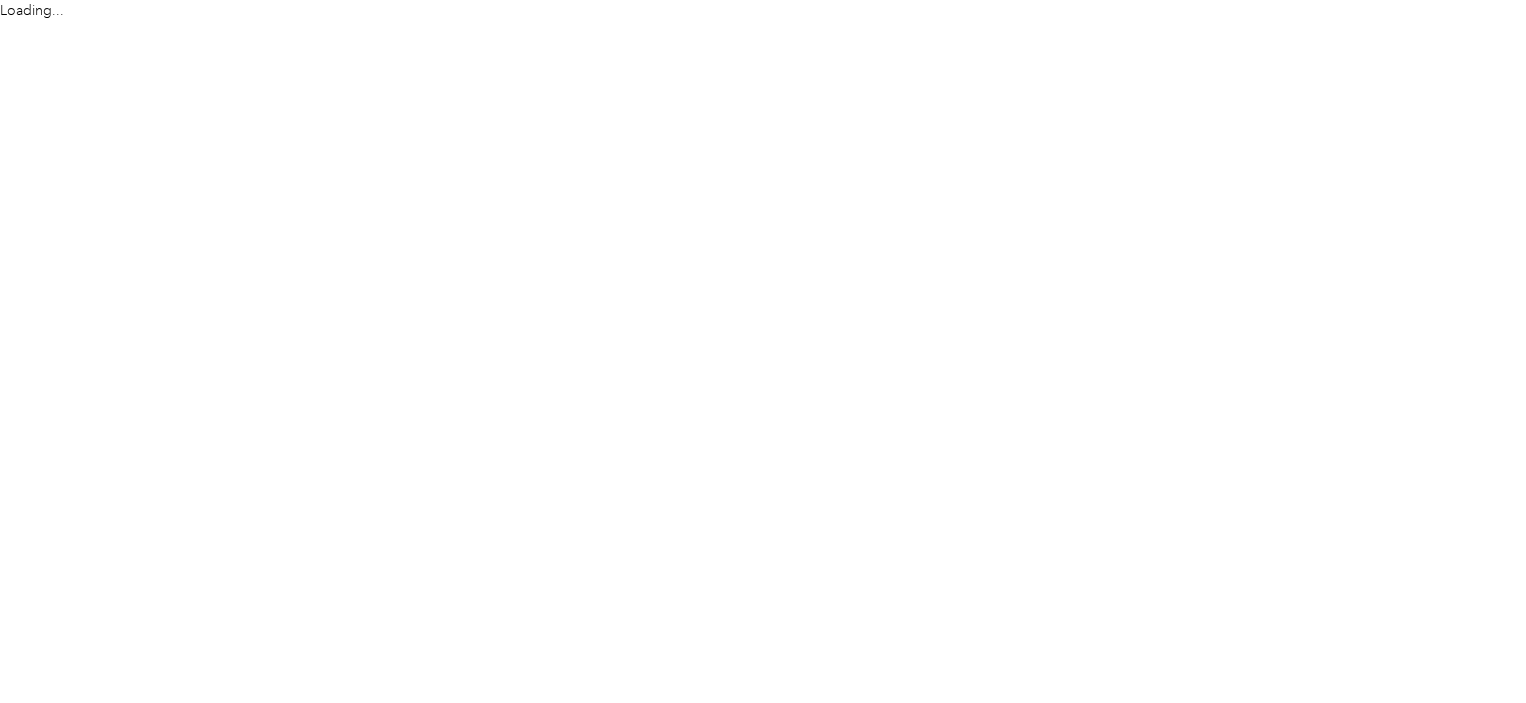scroll, scrollTop: 0, scrollLeft: 0, axis: both 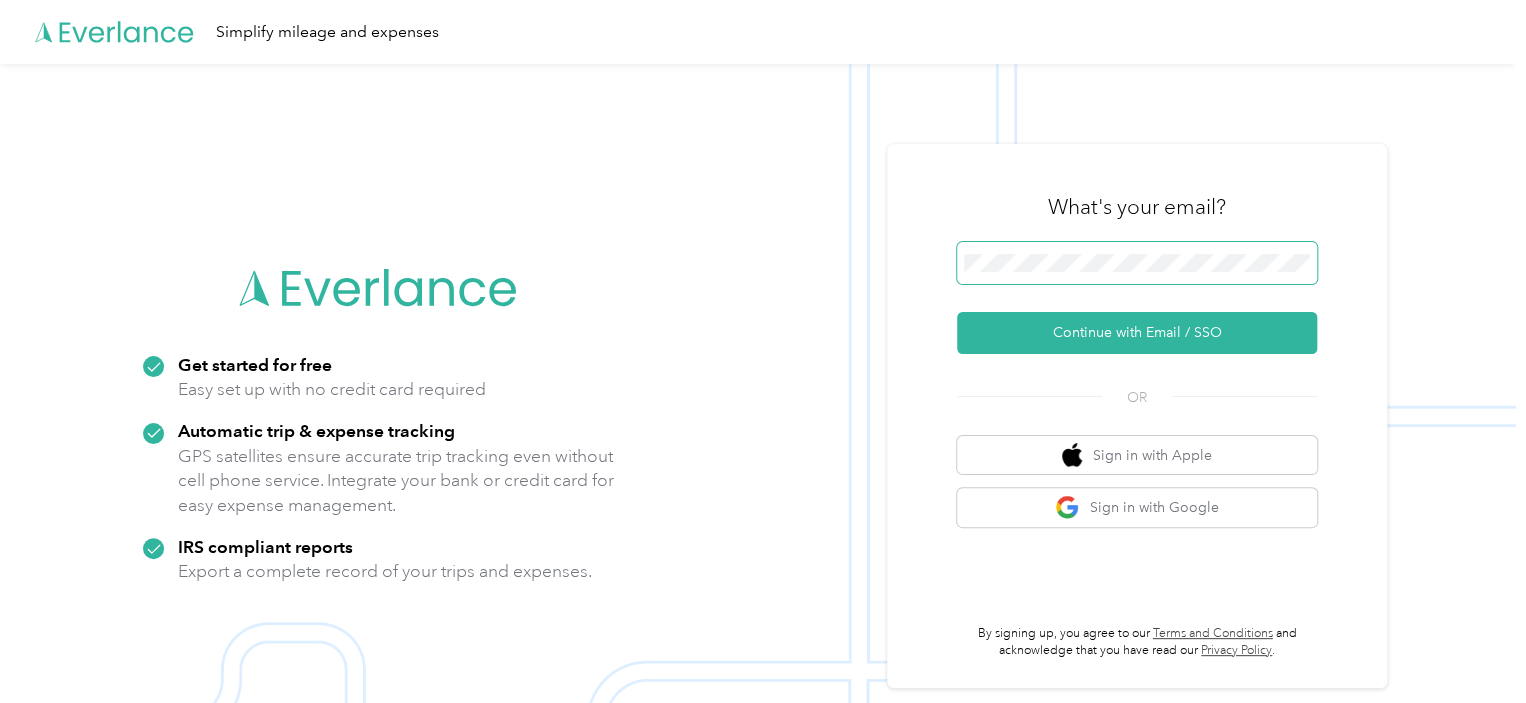 click at bounding box center [1137, 263] 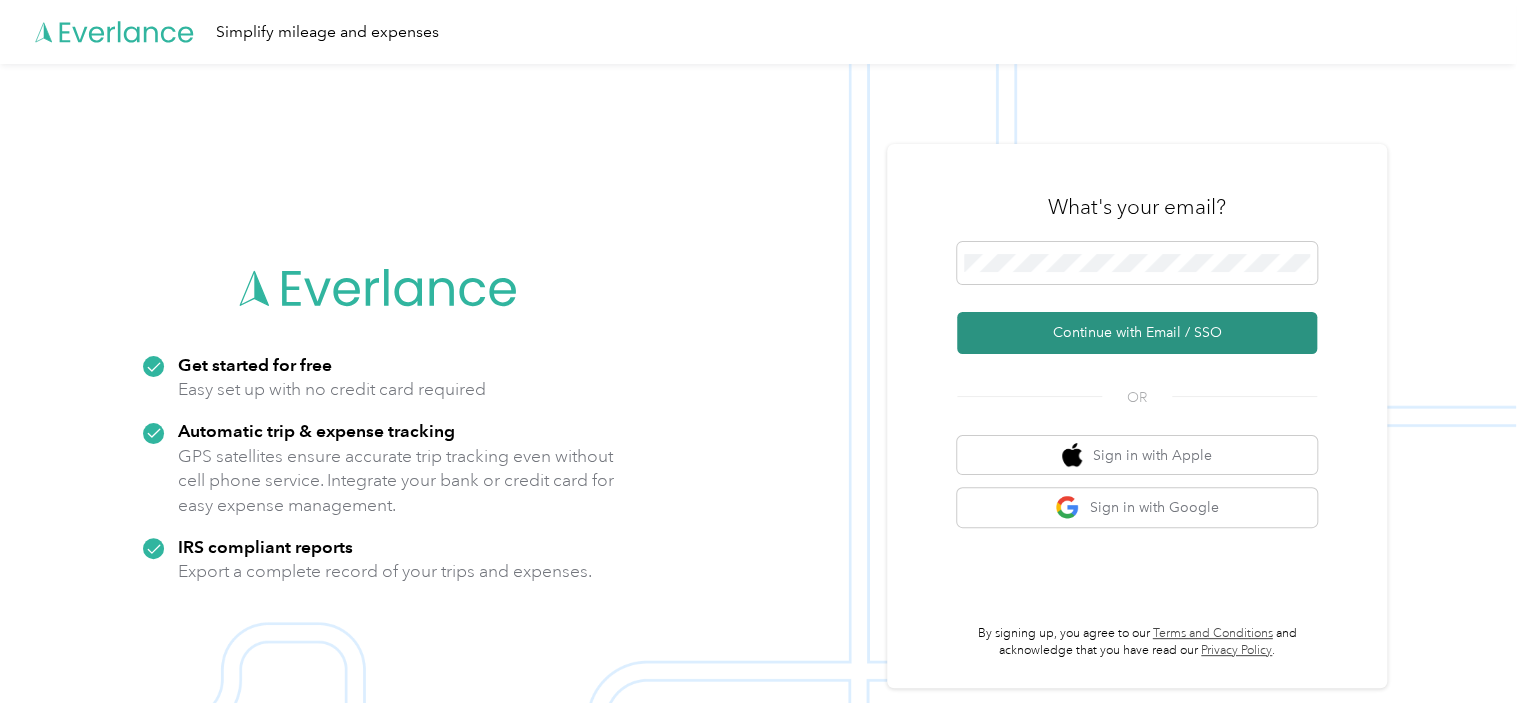 click on "Continue with Email / SSO" at bounding box center (1137, 333) 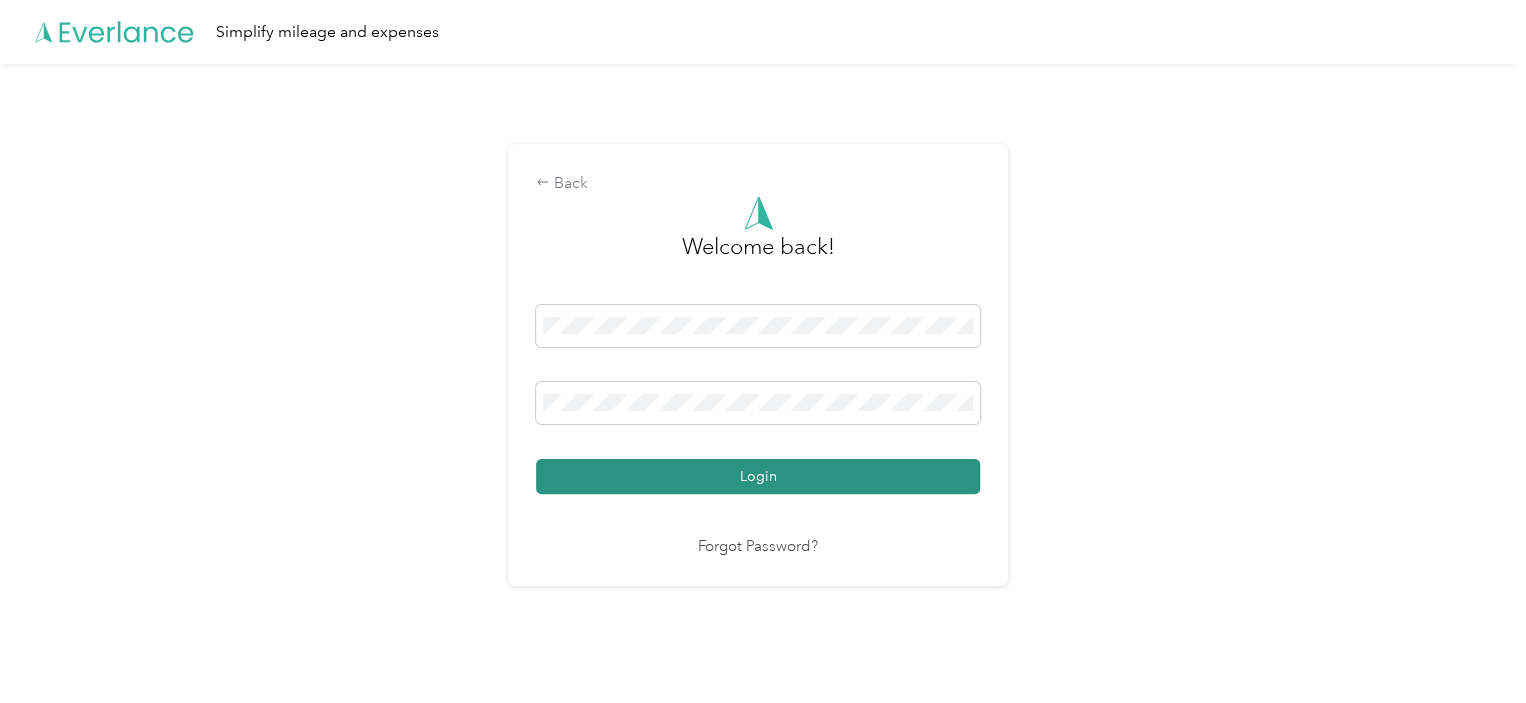 click on "Login" at bounding box center [758, 476] 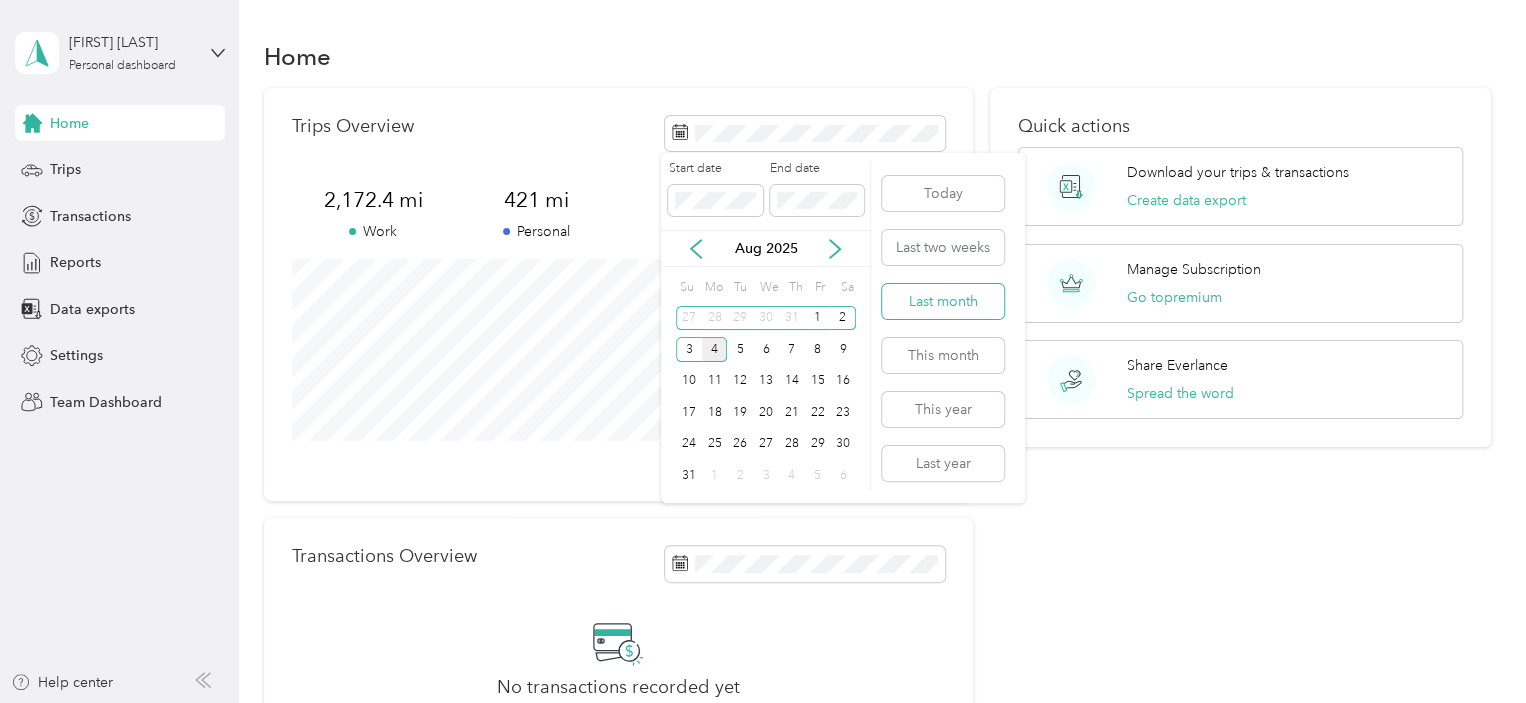 click on "Last month" at bounding box center (943, 301) 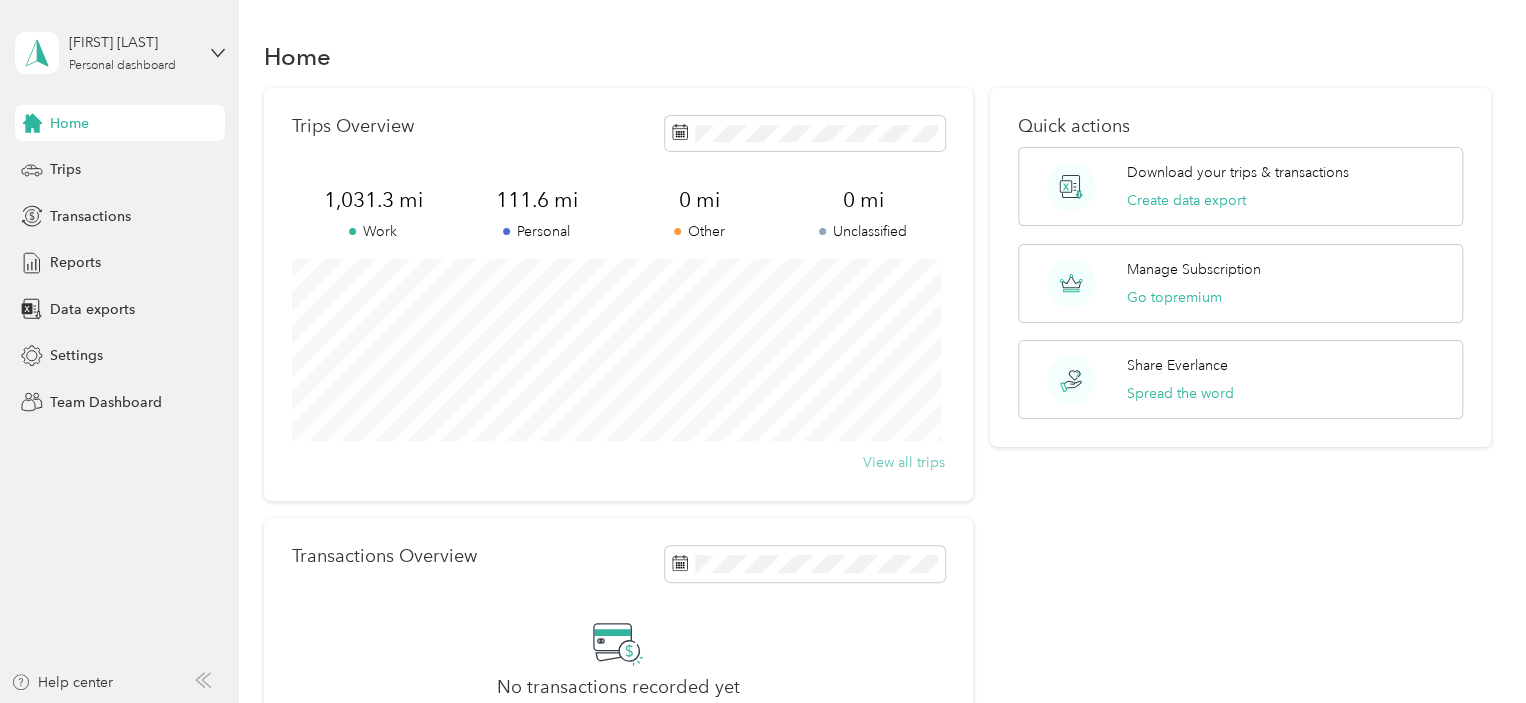 click on "View all trips" at bounding box center [904, 462] 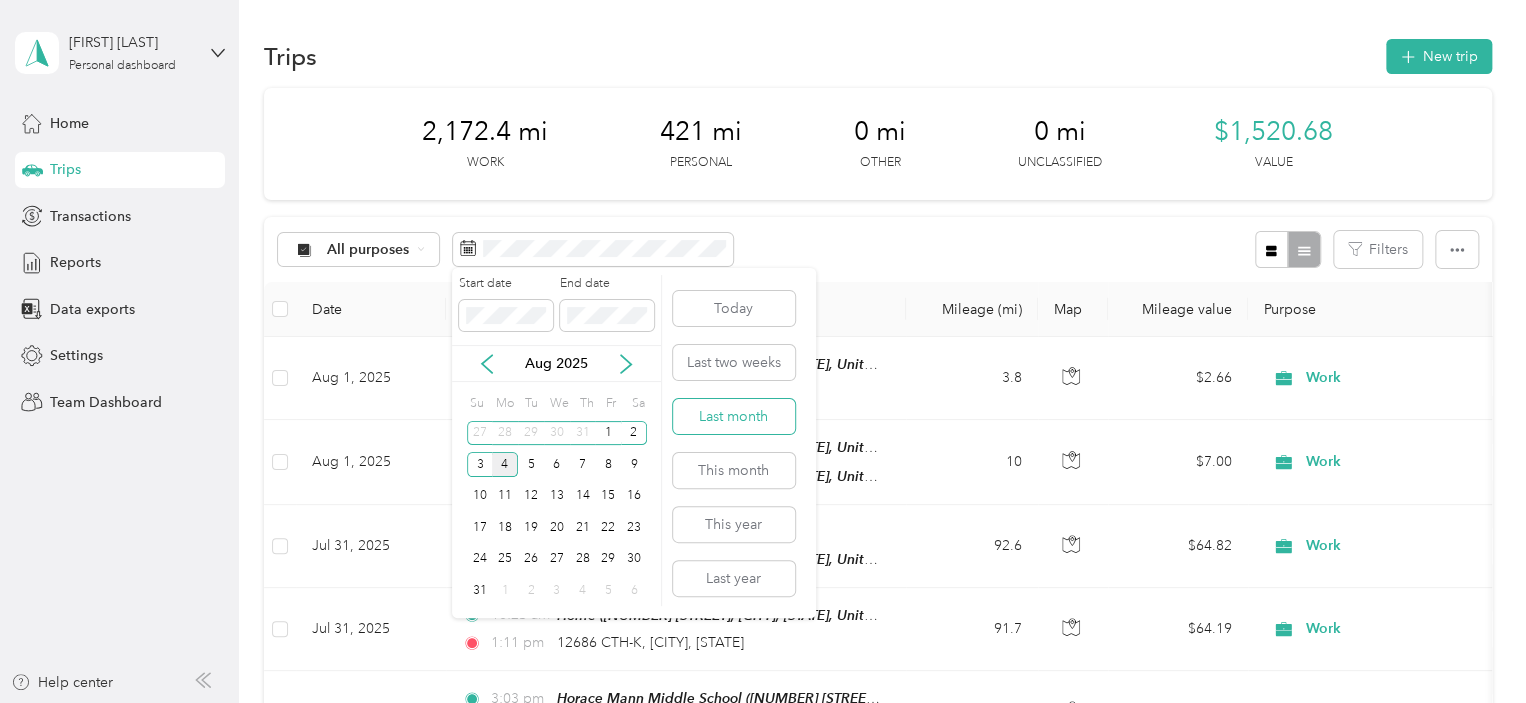 click on "Last month" at bounding box center [734, 416] 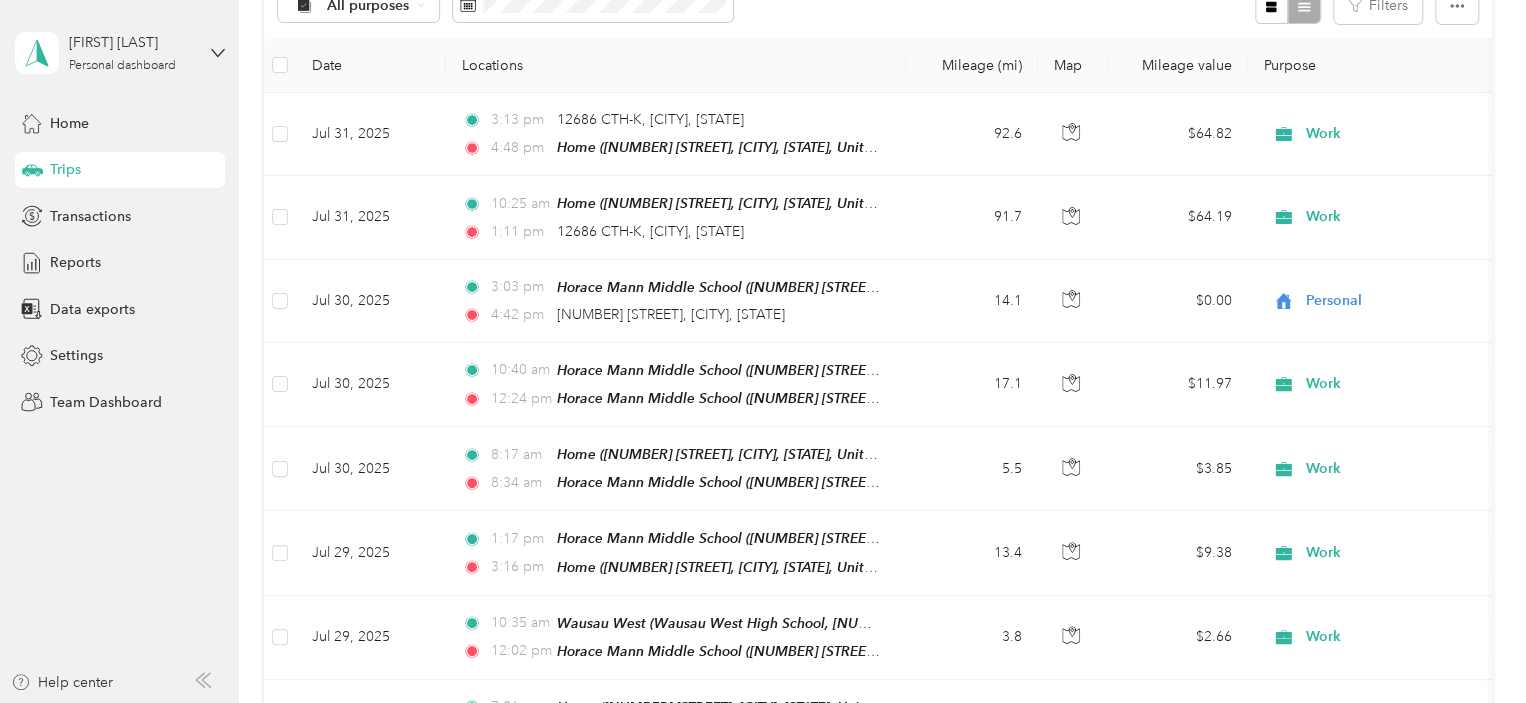 scroll, scrollTop: 258, scrollLeft: 0, axis: vertical 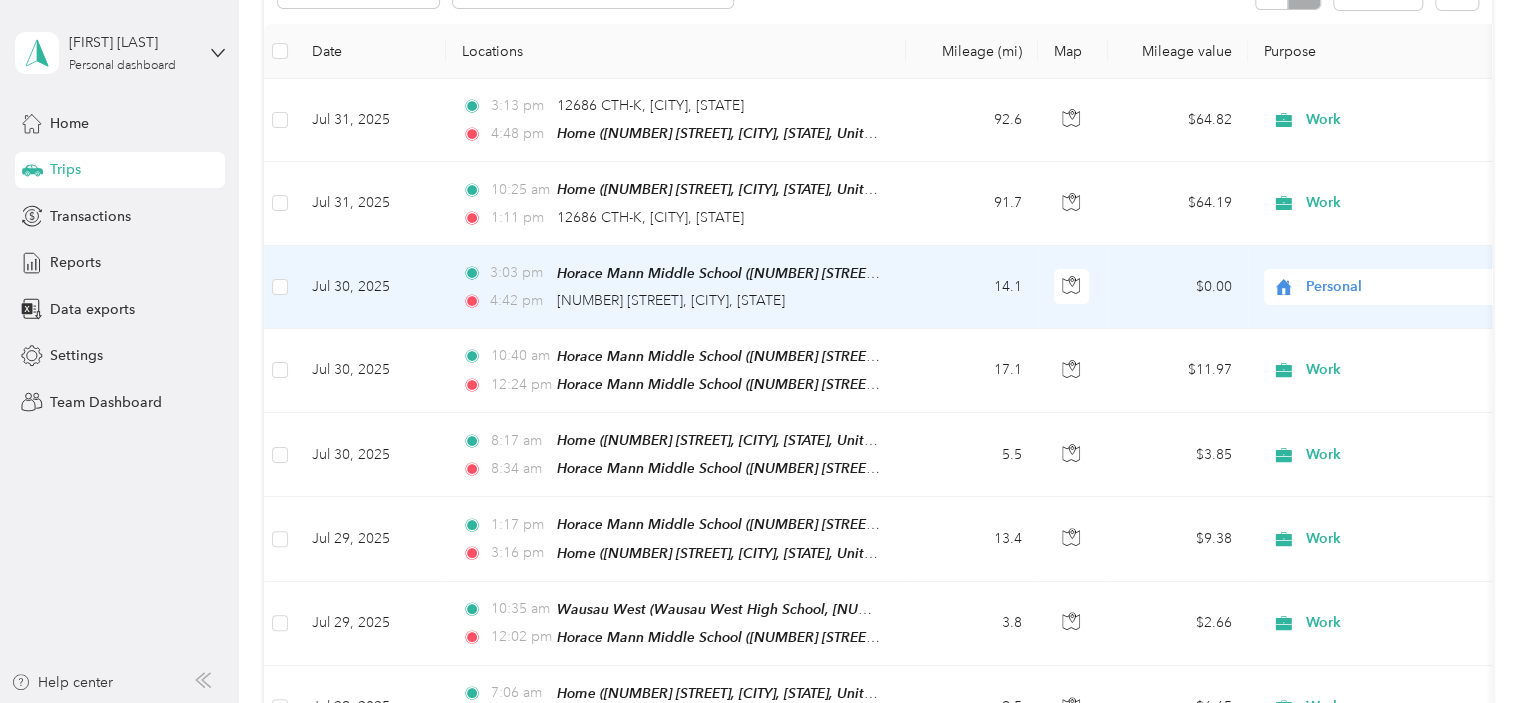 click on "Personal" at bounding box center [1397, 287] 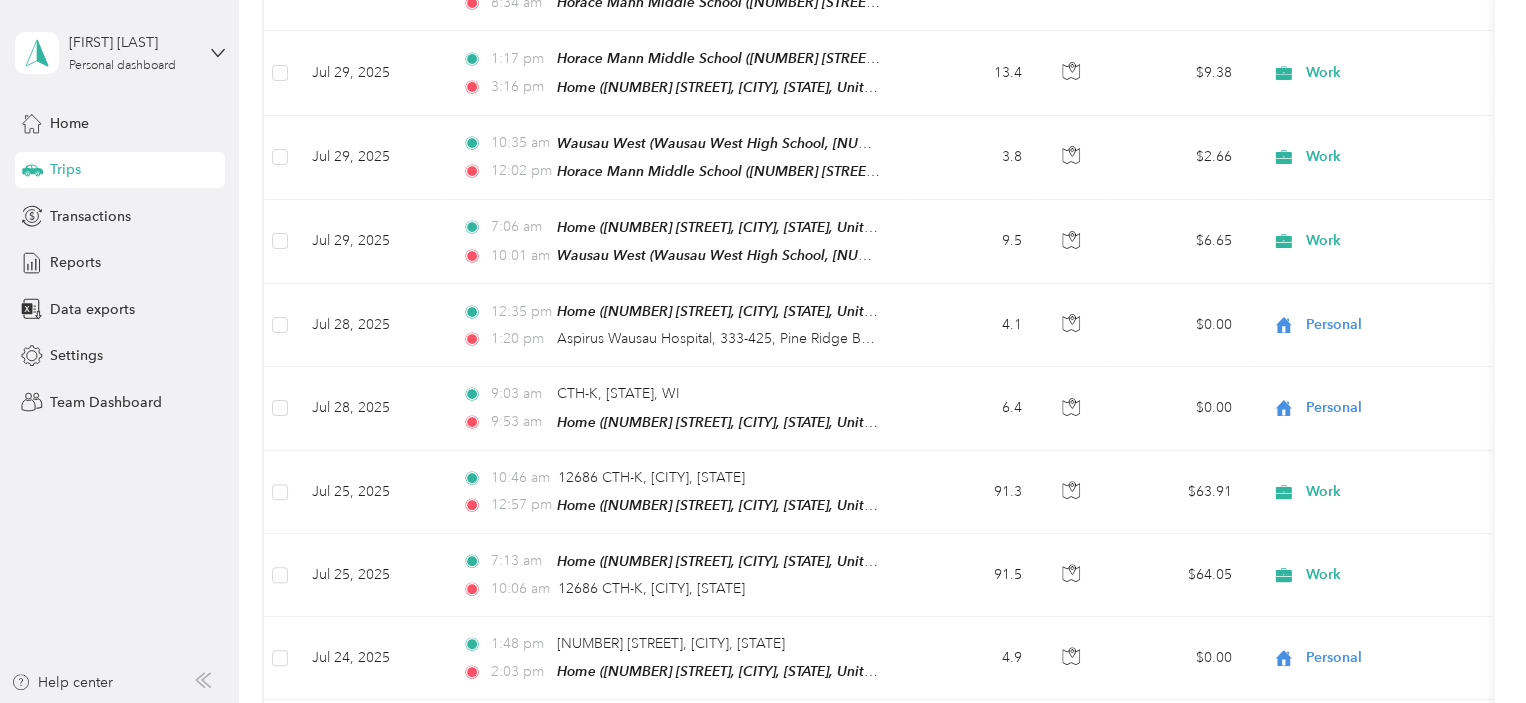 scroll, scrollTop: 740, scrollLeft: 0, axis: vertical 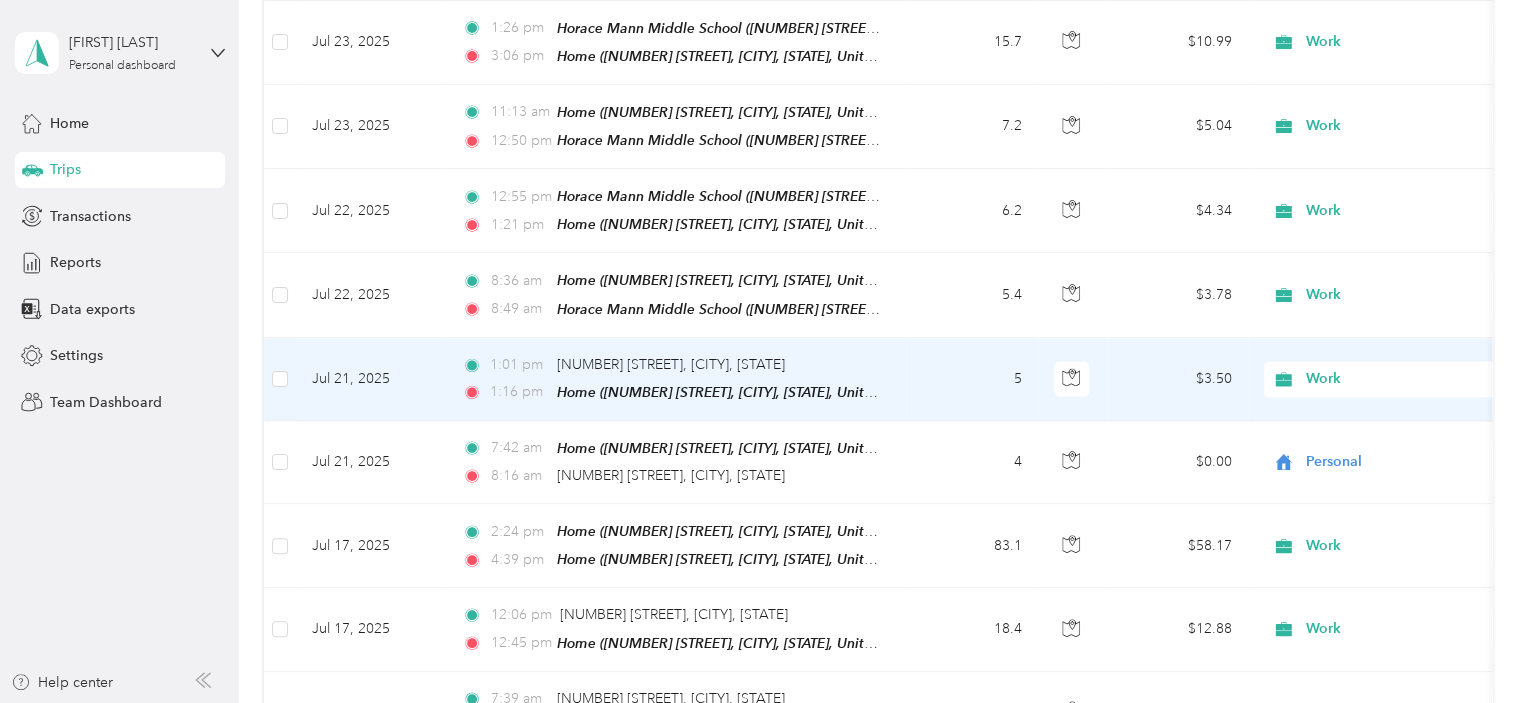 click on "Work" at bounding box center (1397, 379) 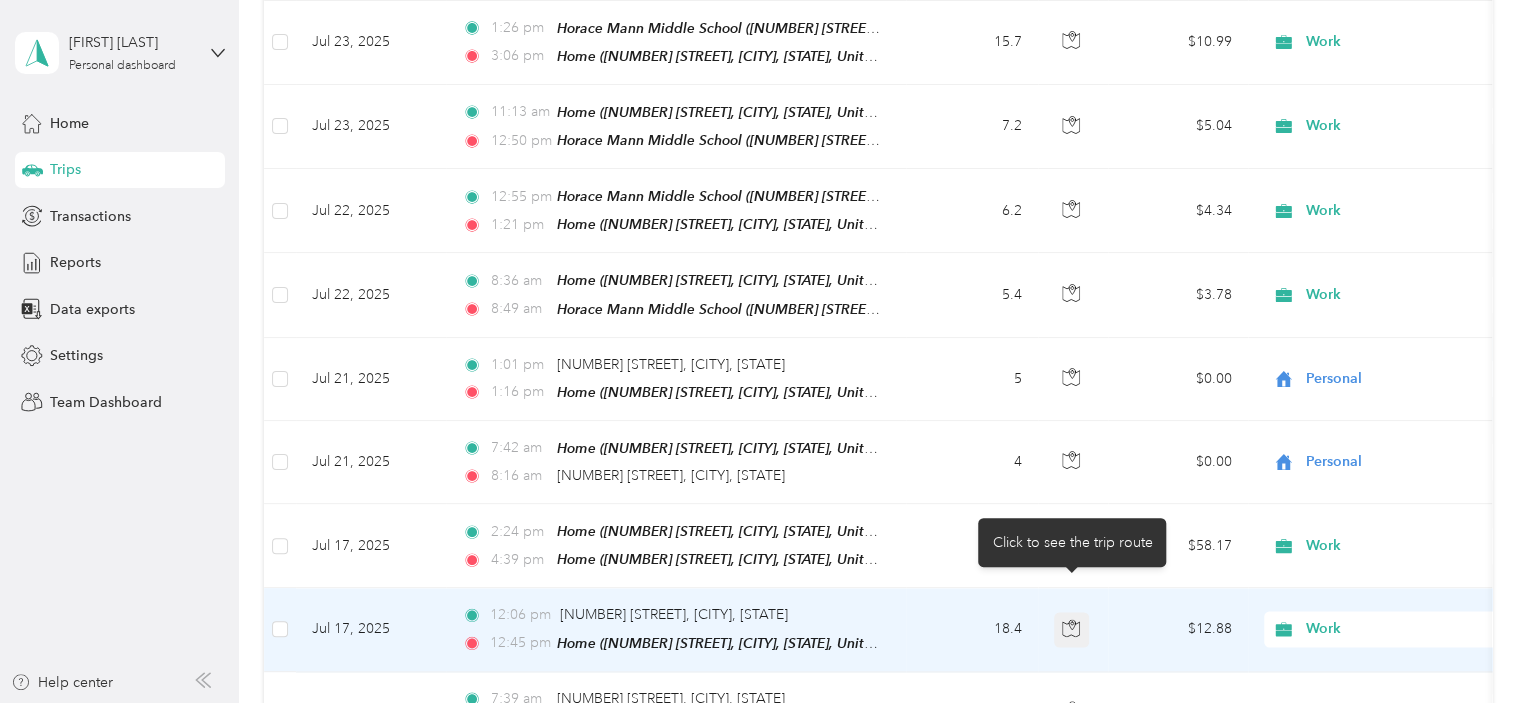 click 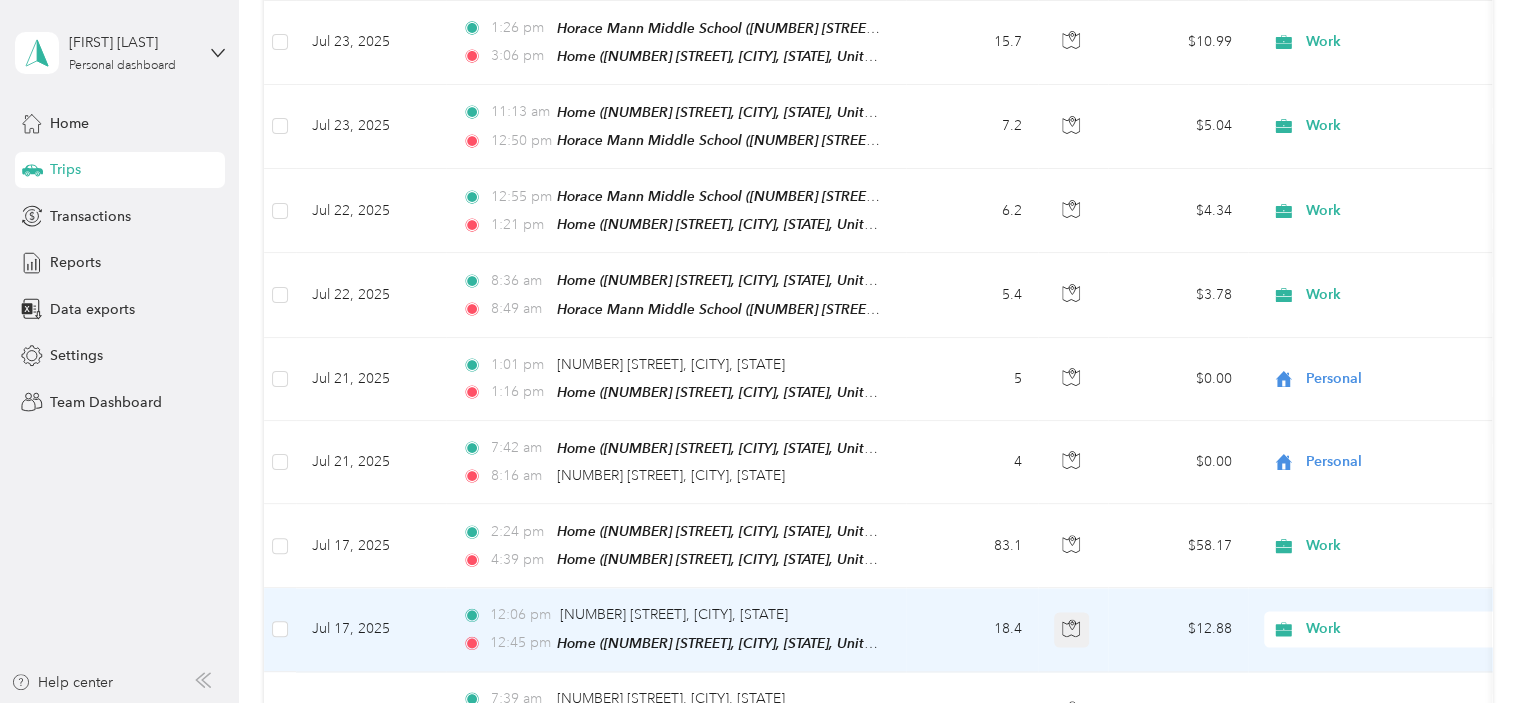 click 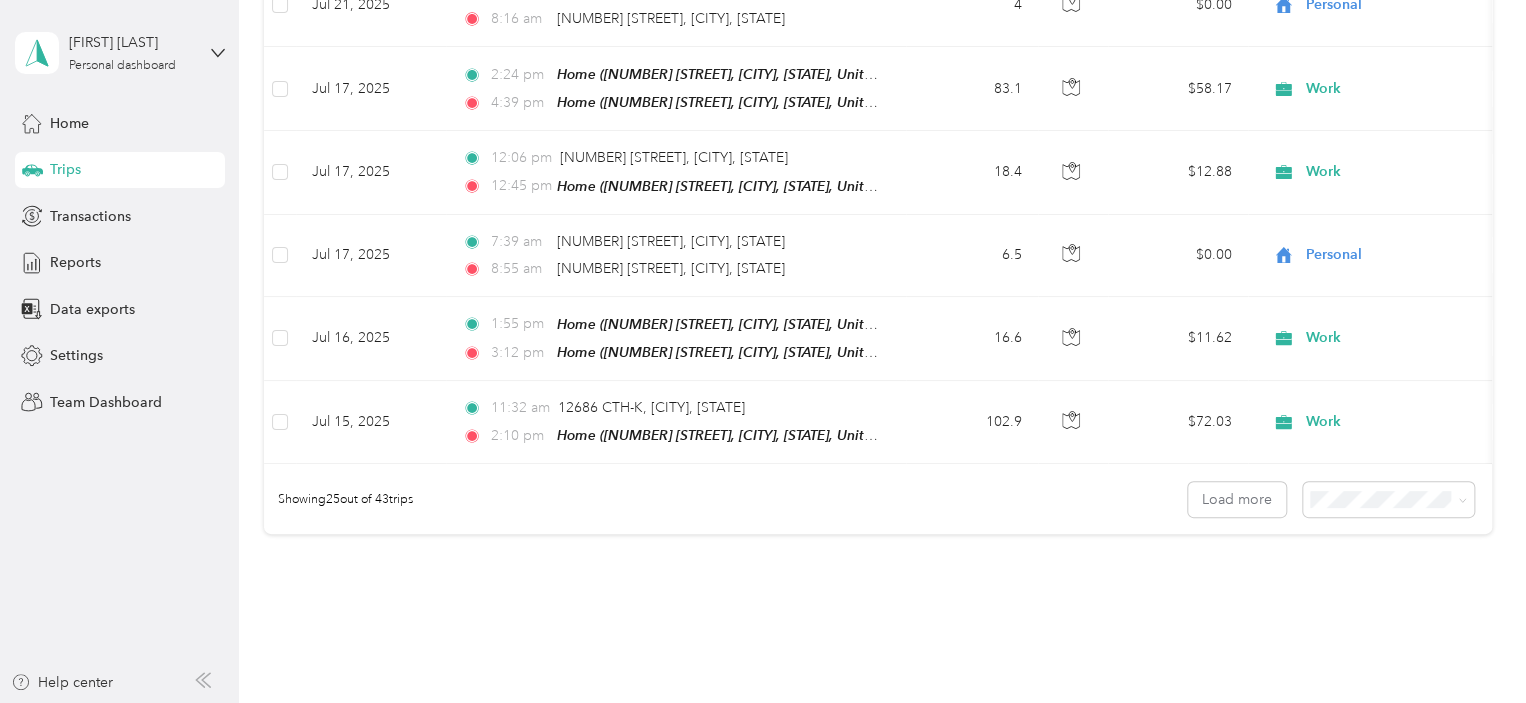 scroll, scrollTop: 1973, scrollLeft: 0, axis: vertical 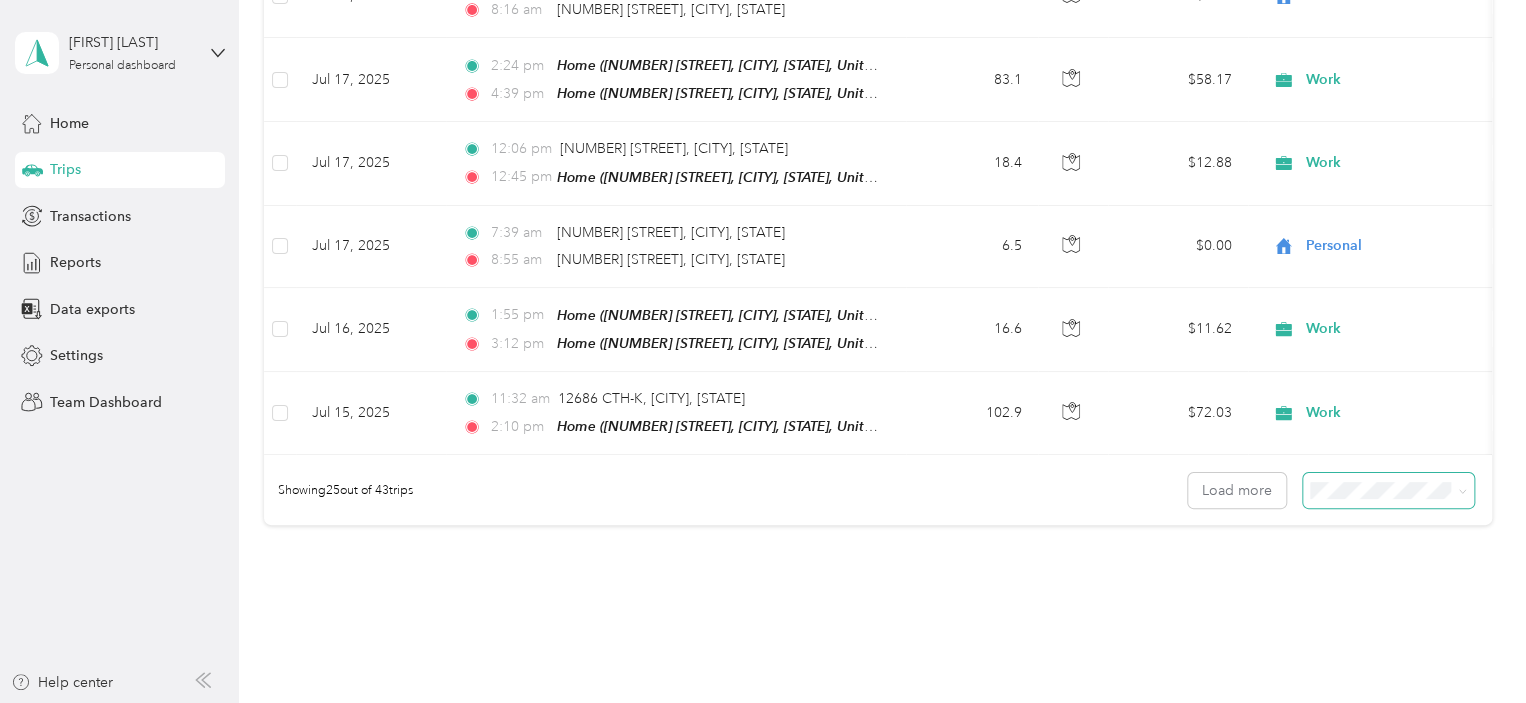 click 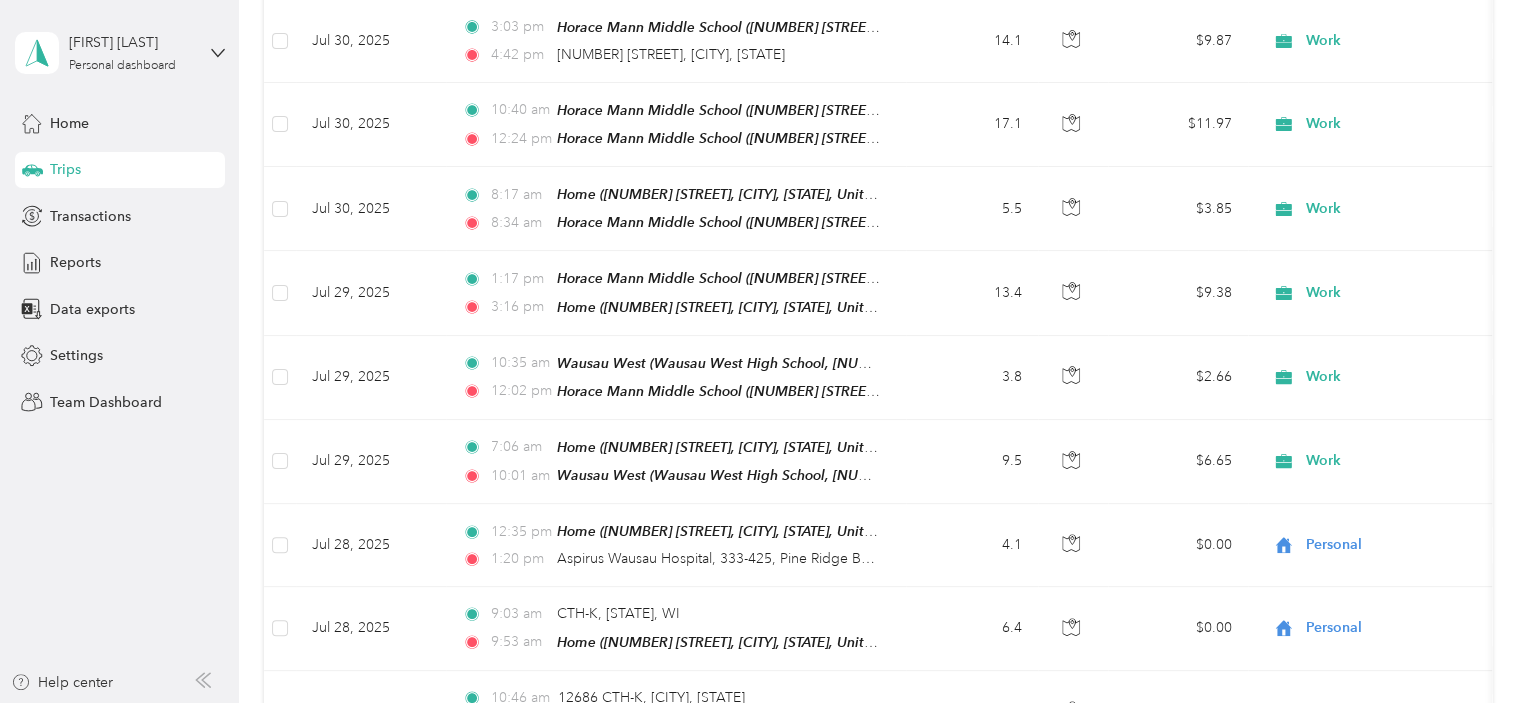 scroll, scrollTop: 1973, scrollLeft: 0, axis: vertical 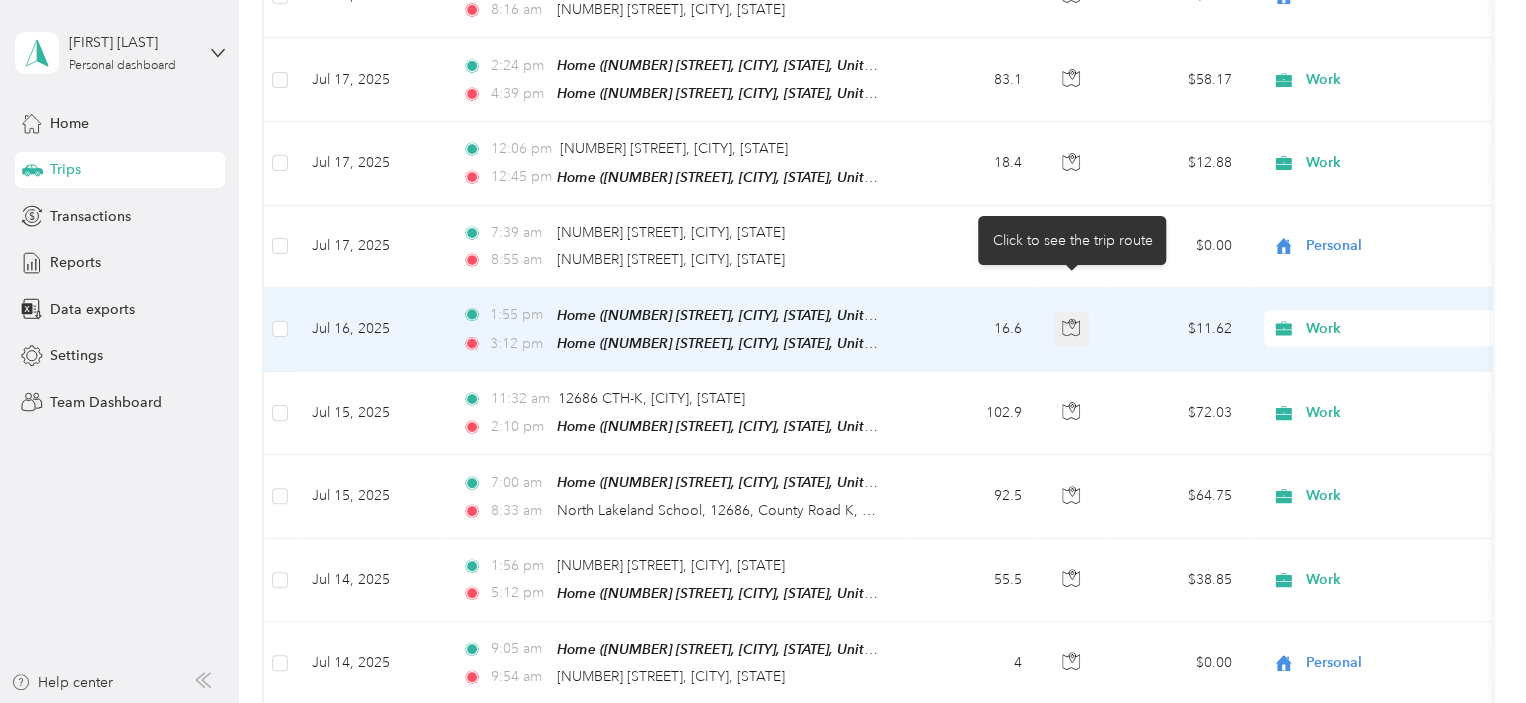 click 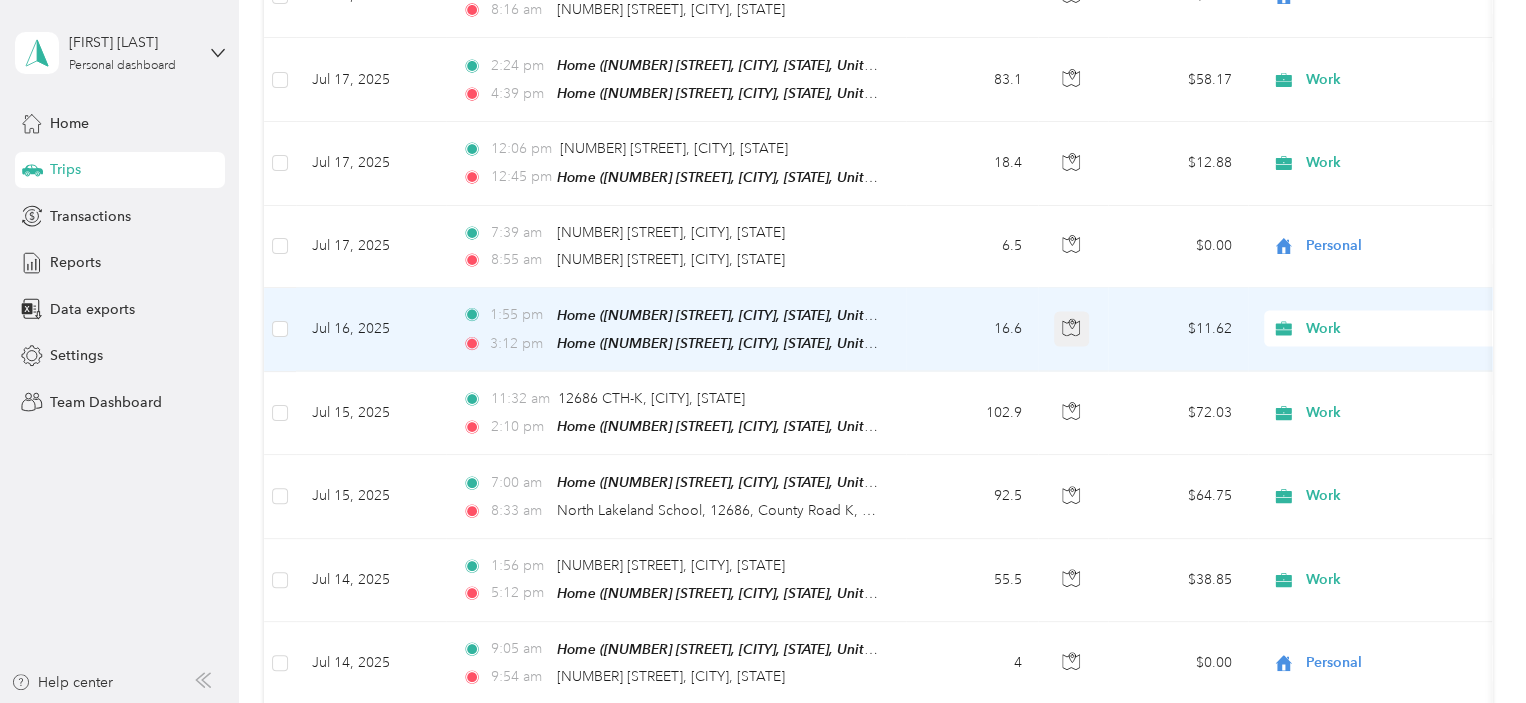 click 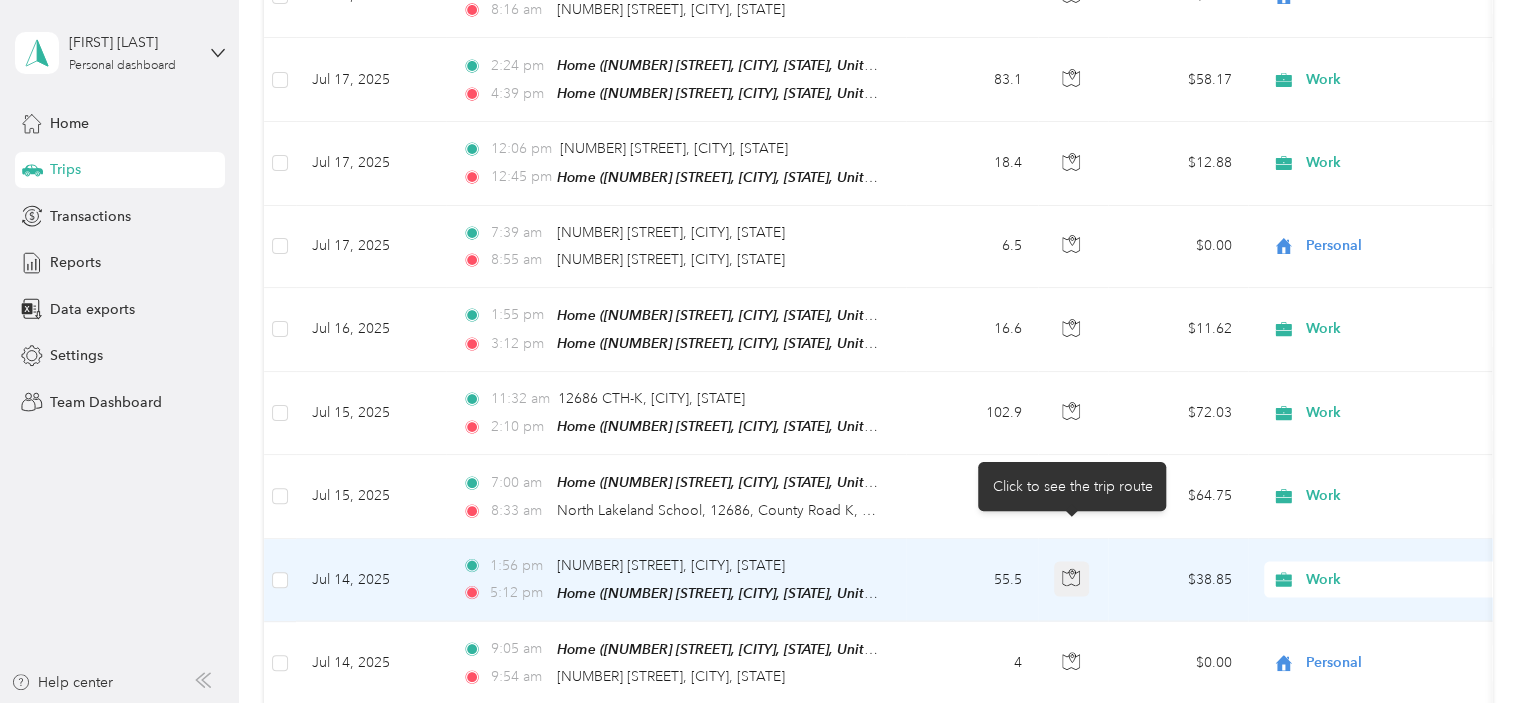 click 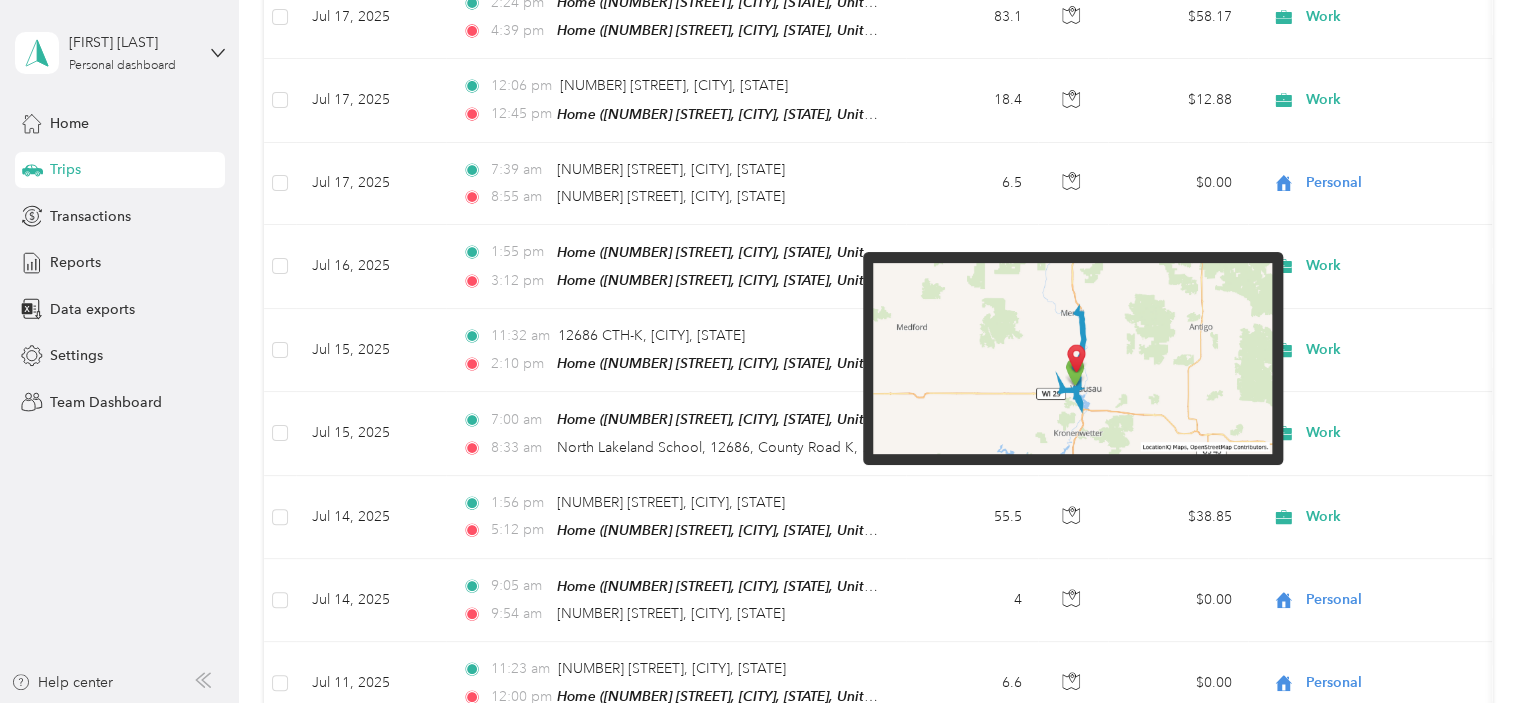 scroll, scrollTop: 2046, scrollLeft: 0, axis: vertical 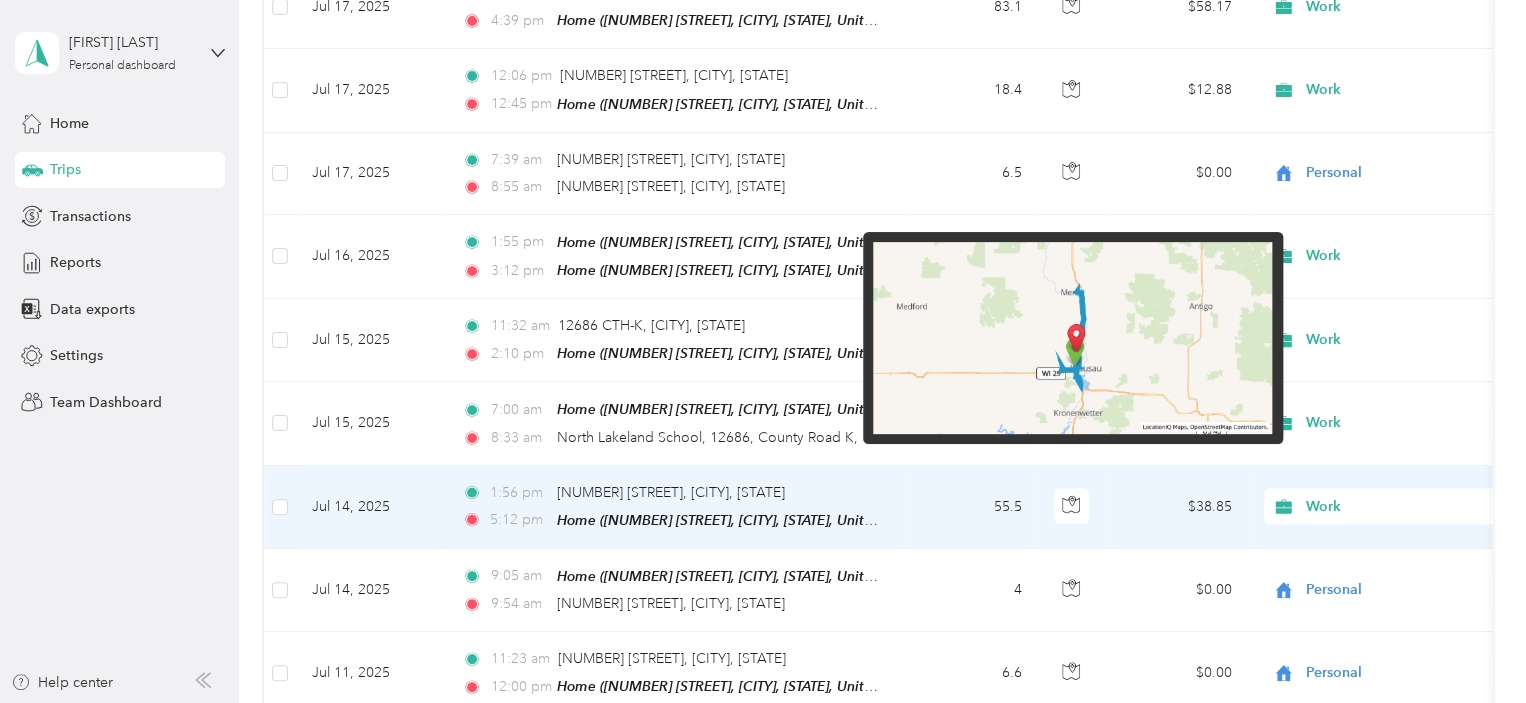 click at bounding box center (1072, 338) 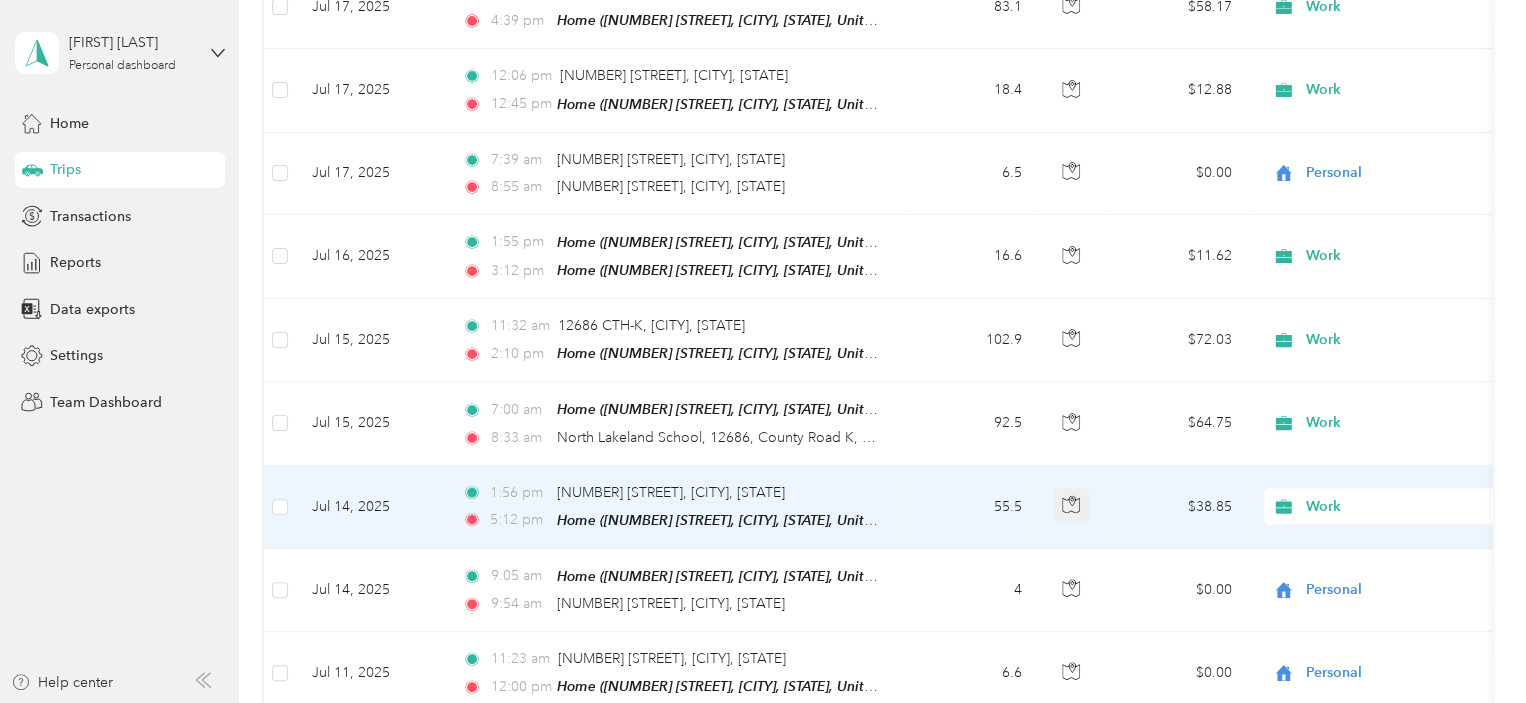 click 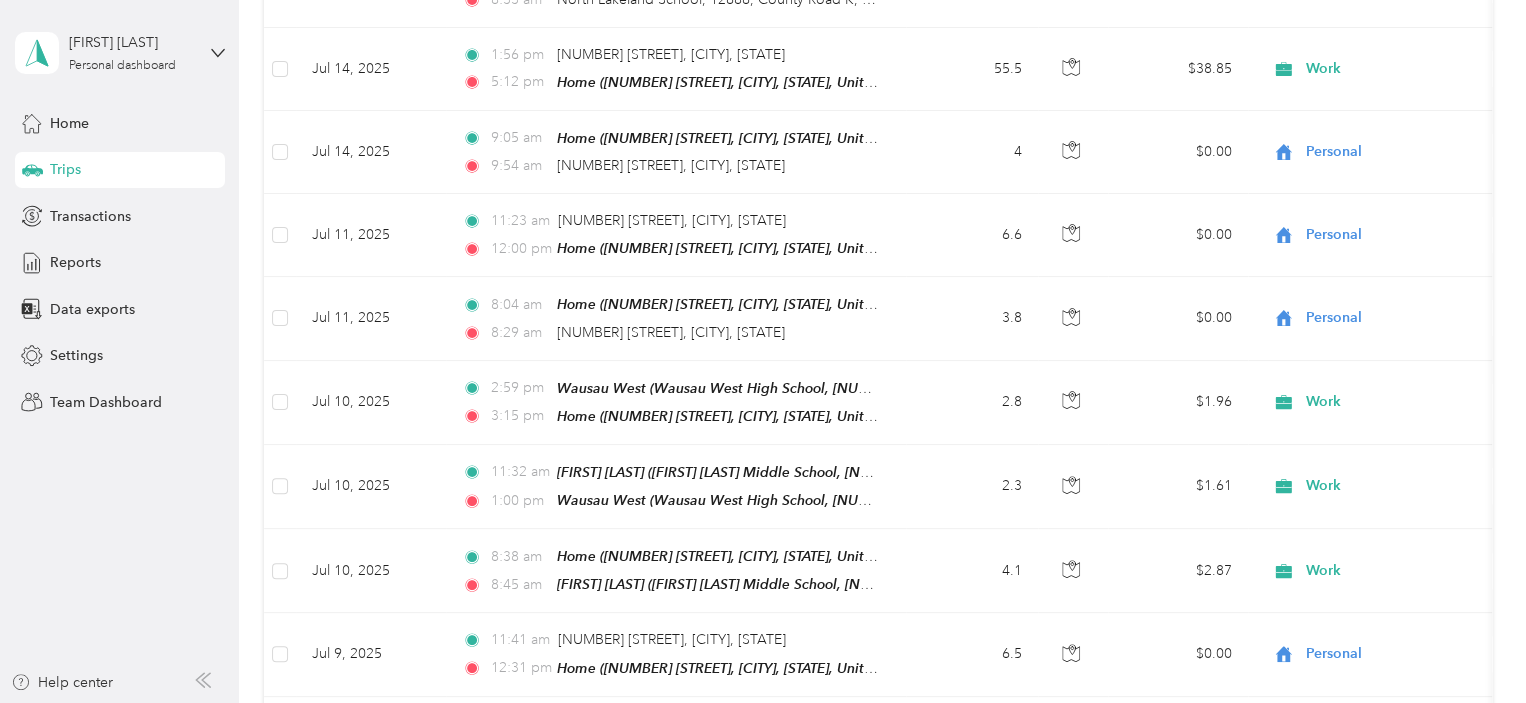 scroll, scrollTop: 2494, scrollLeft: 0, axis: vertical 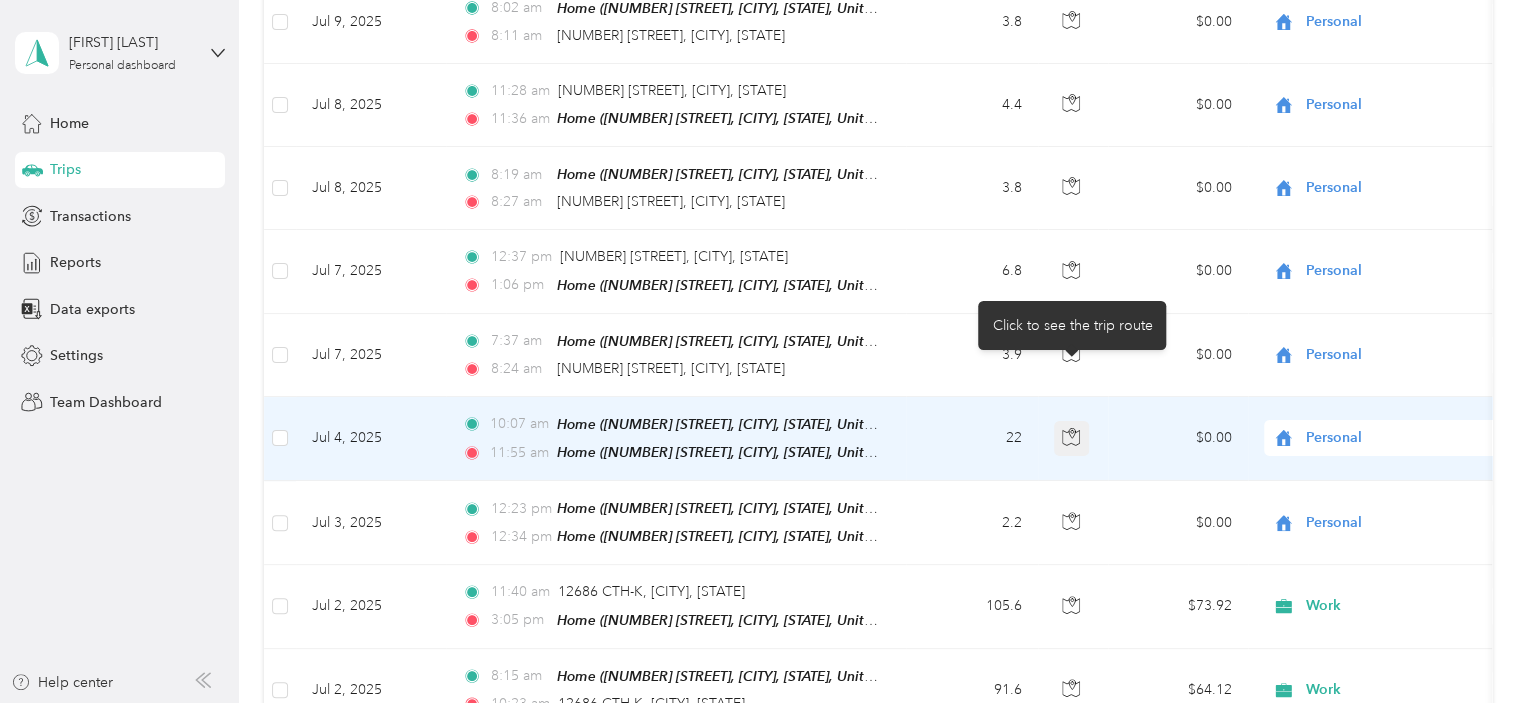 click 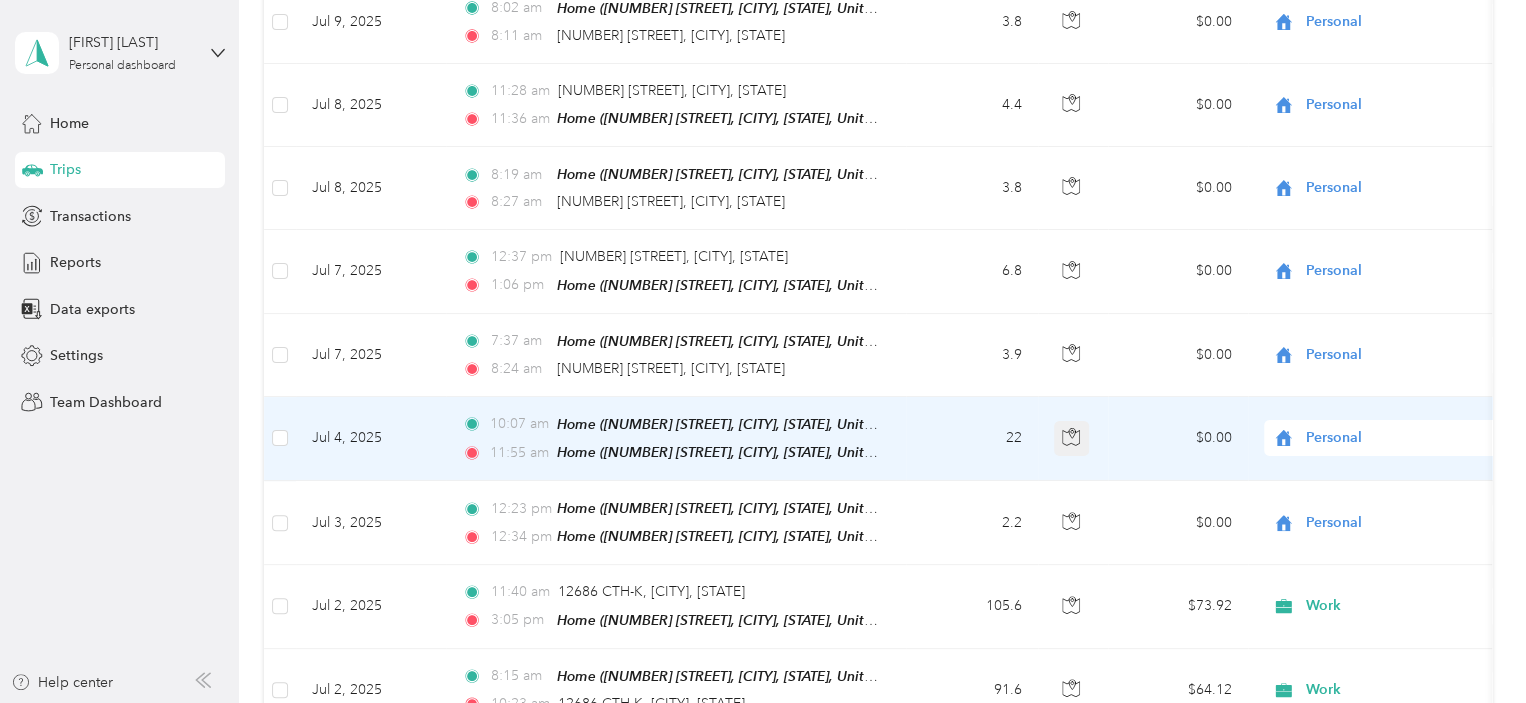 click at bounding box center [1072, 439] 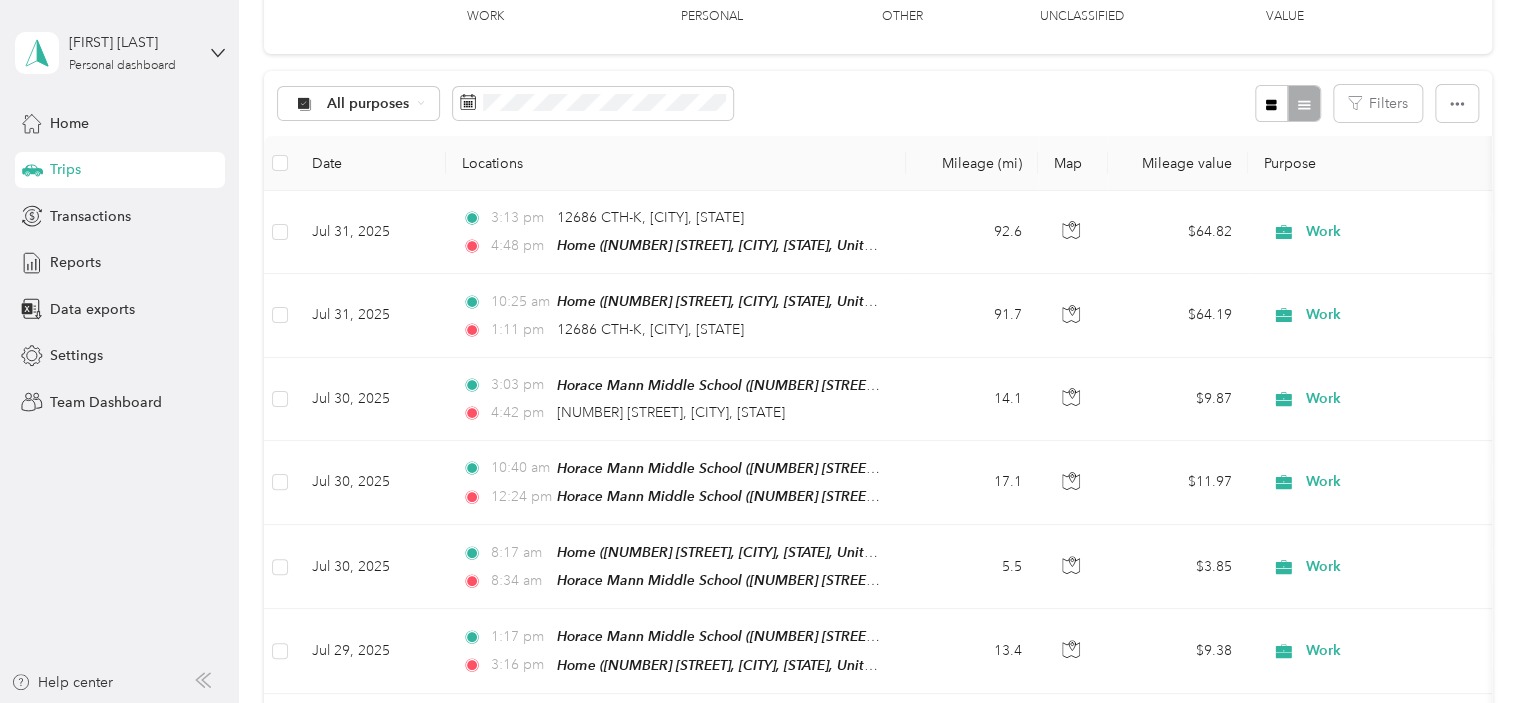 scroll, scrollTop: 0, scrollLeft: 0, axis: both 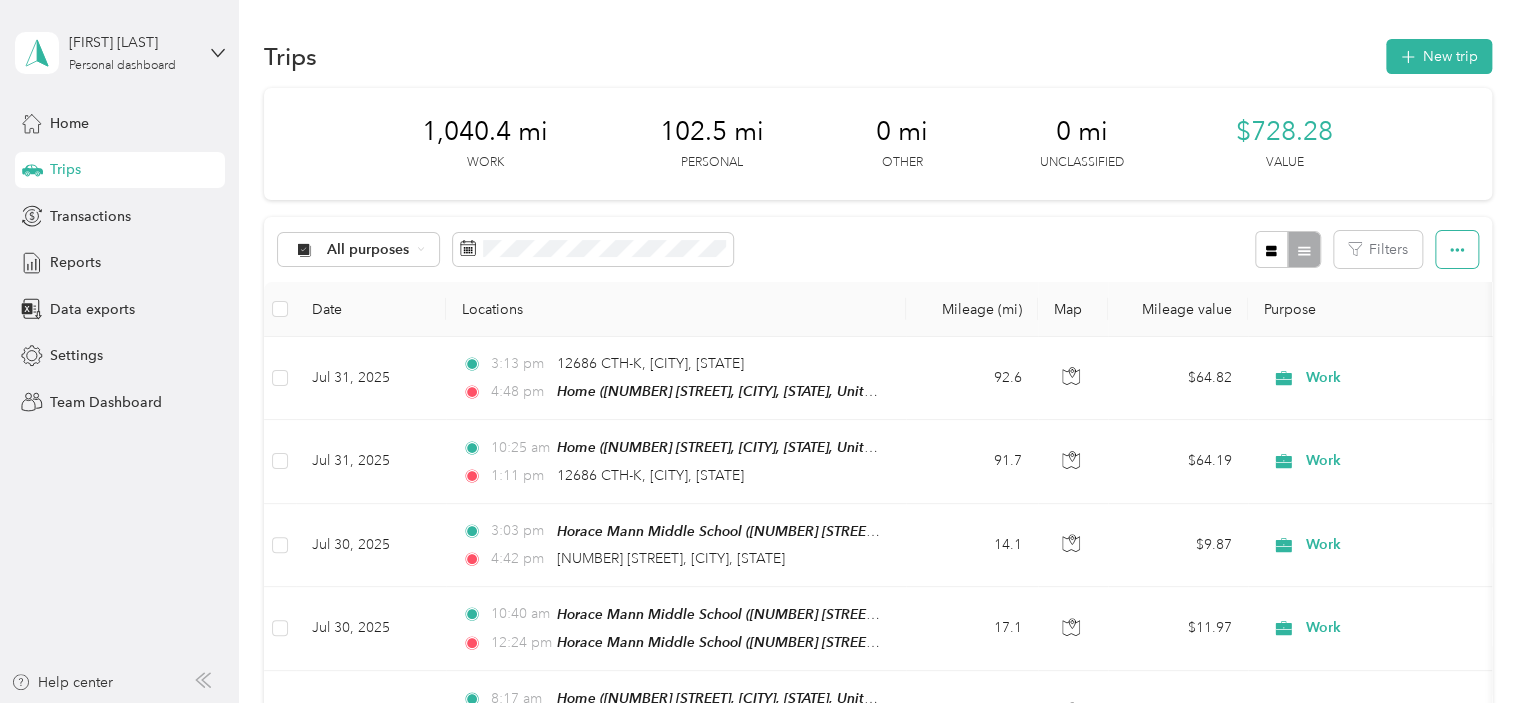 click 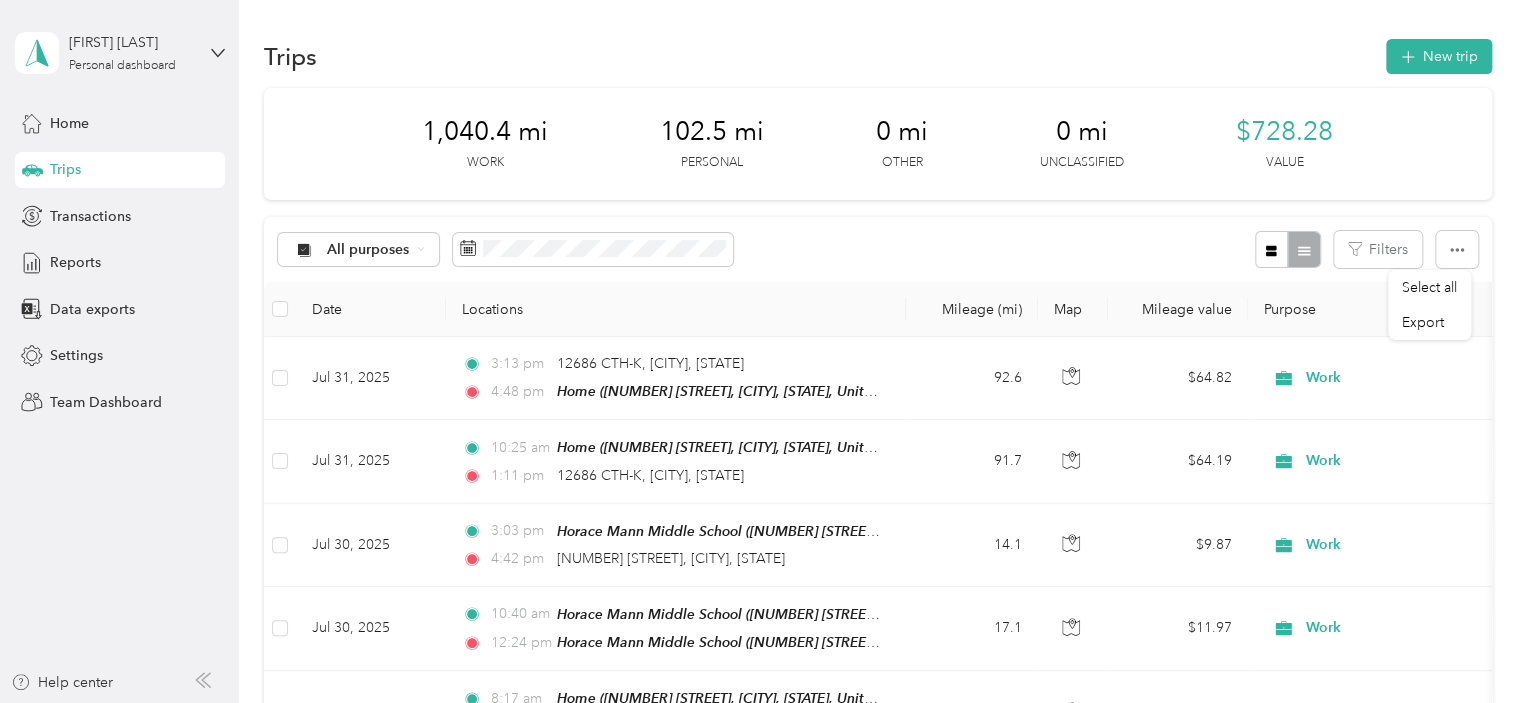 click on "1,040.4   mi Work 102.5   mi Personal 0   mi Other 0   mi Unclassified $728.28 Value" at bounding box center [878, 144] 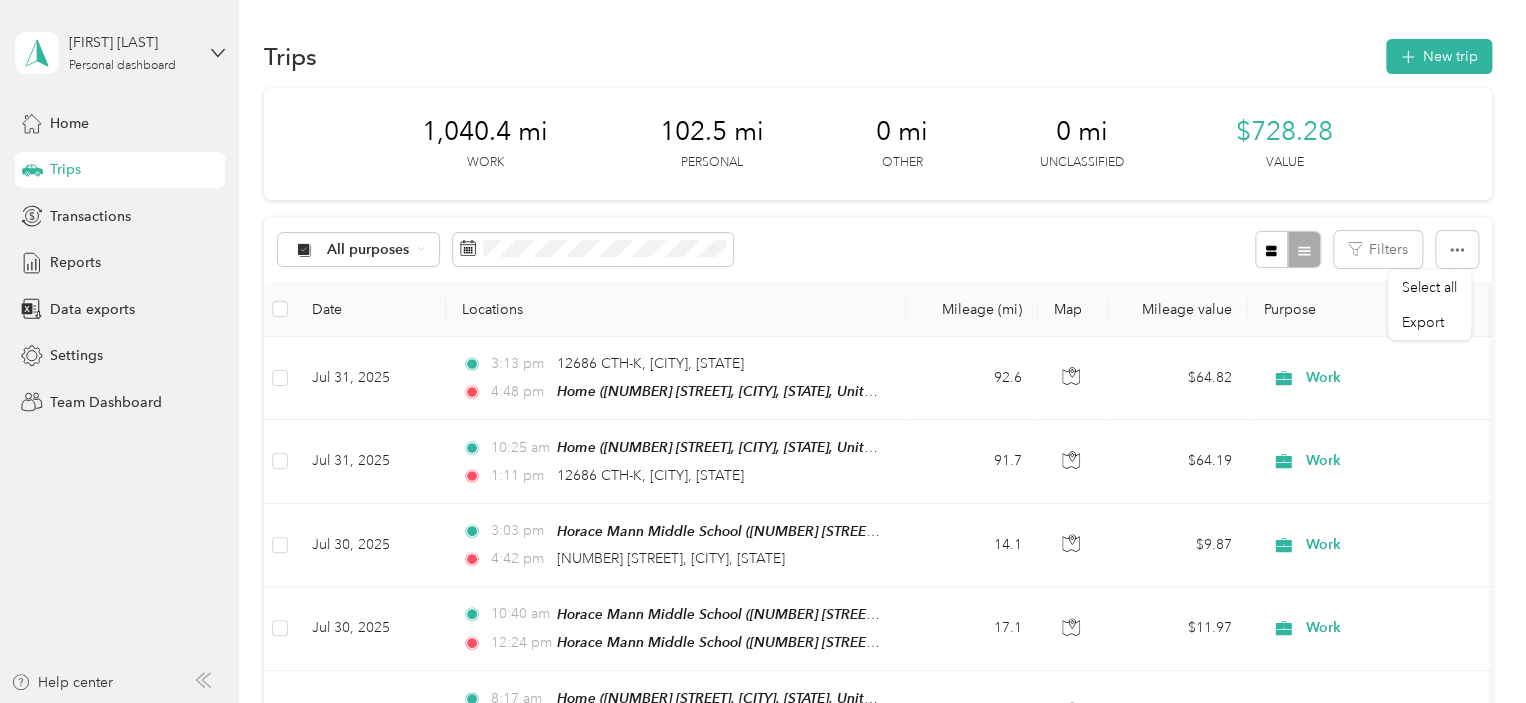 click on "Trips New trip 1,040.4   mi Work 102.5   mi Personal 0   mi Other 0   mi Unclassified $728.28 Value All purposes Filters Date Locations Mileage (mi) Map Mileage value Purpose Track Method Report                     [DATE] [TIME] 12686 CTH-K, [CITY], [STATE] [TIME] Home ([NUMBER] [STREET], [CITY], [STATE], United States , [STATE], [STATE]) 92.6 $64.82 Work GPS [DATE] [DATE] [TIME] Home ([NUMBER] [STREET], [CITY], [STATE], United States , [STATE], [STATE]) [TIME] 12686 CTH-K, [CITY], [STATE] 91.7 $64.19 Work GPS [DATE] [DATE] [TIME] Horace Mann Middle School ([NUMBER] [STREET], [CITY], [CITY], [STATE]) [TIME] [NUMBER] [STREET], [CITY], [STATE] 14.1 $9.87 Work GPS [DATE] [DATE] [TIME] Horace Mann Middle School ([NUMBER] [STREET], [CITY], [CITY], [STATE]) 17.1 $11.97 Work GPS [DATE] [DATE] [TIME] Home ([NUMBER] [STREET], [CITY], [STATE], United States , [STATE], [STATE]) [TIME] [NUMBER] $3.85 GPS" at bounding box center (877, 2090) 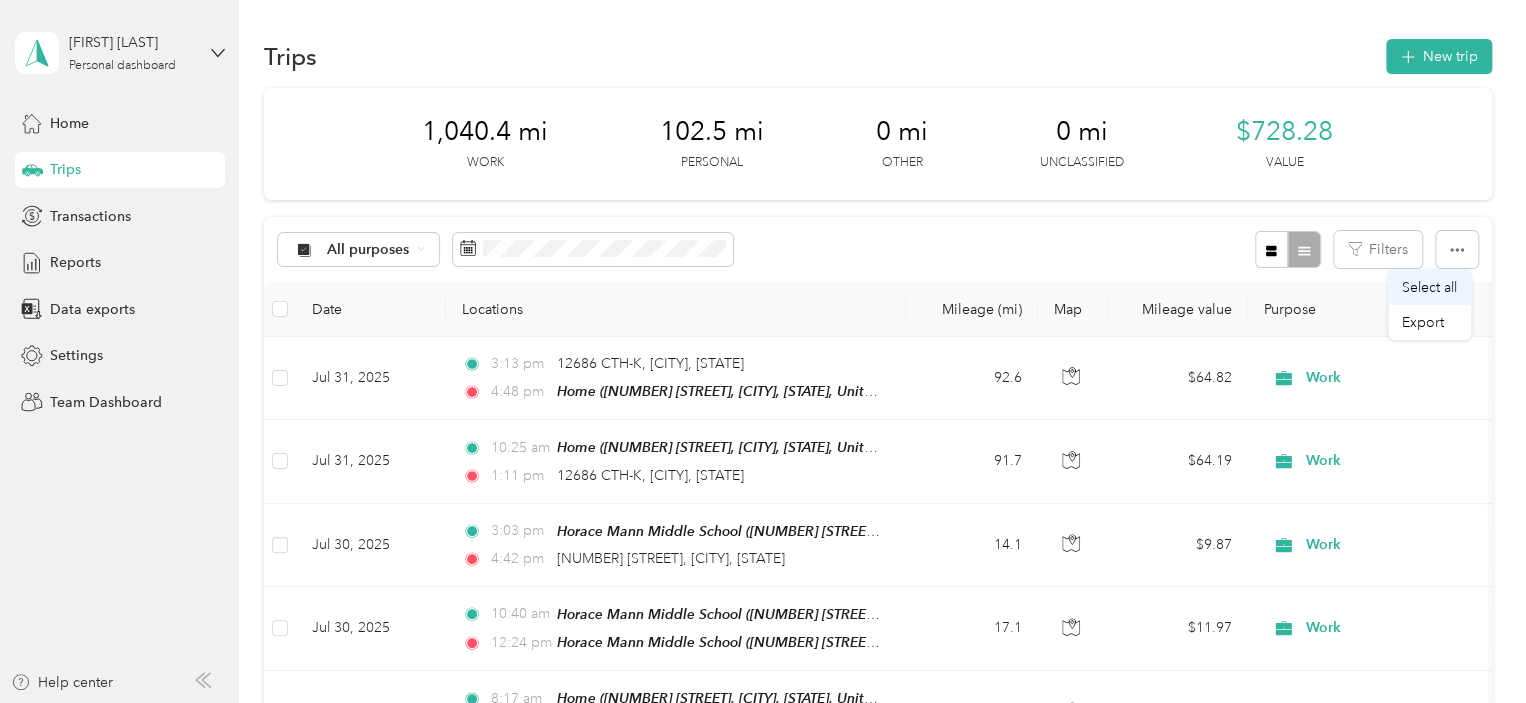 click on "Select all" at bounding box center (1429, 287) 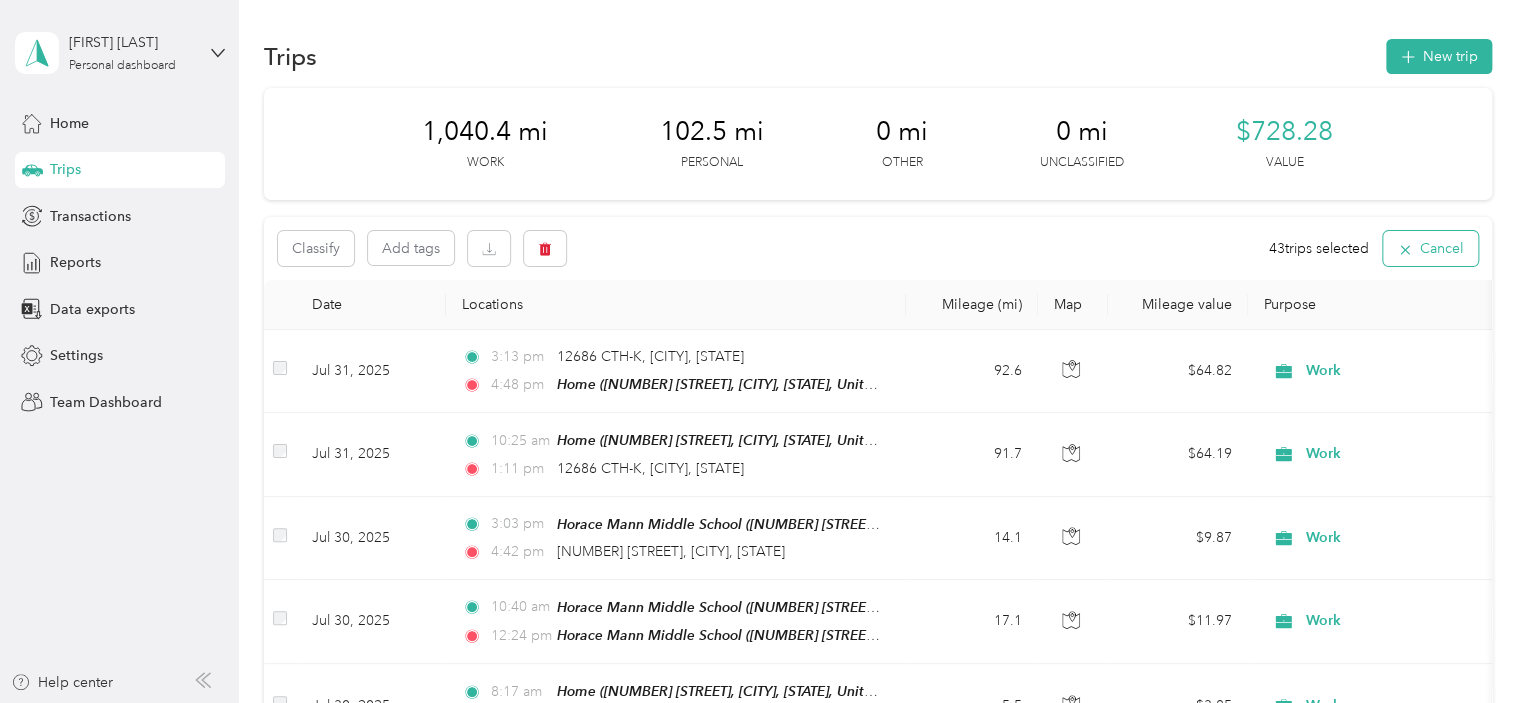 click 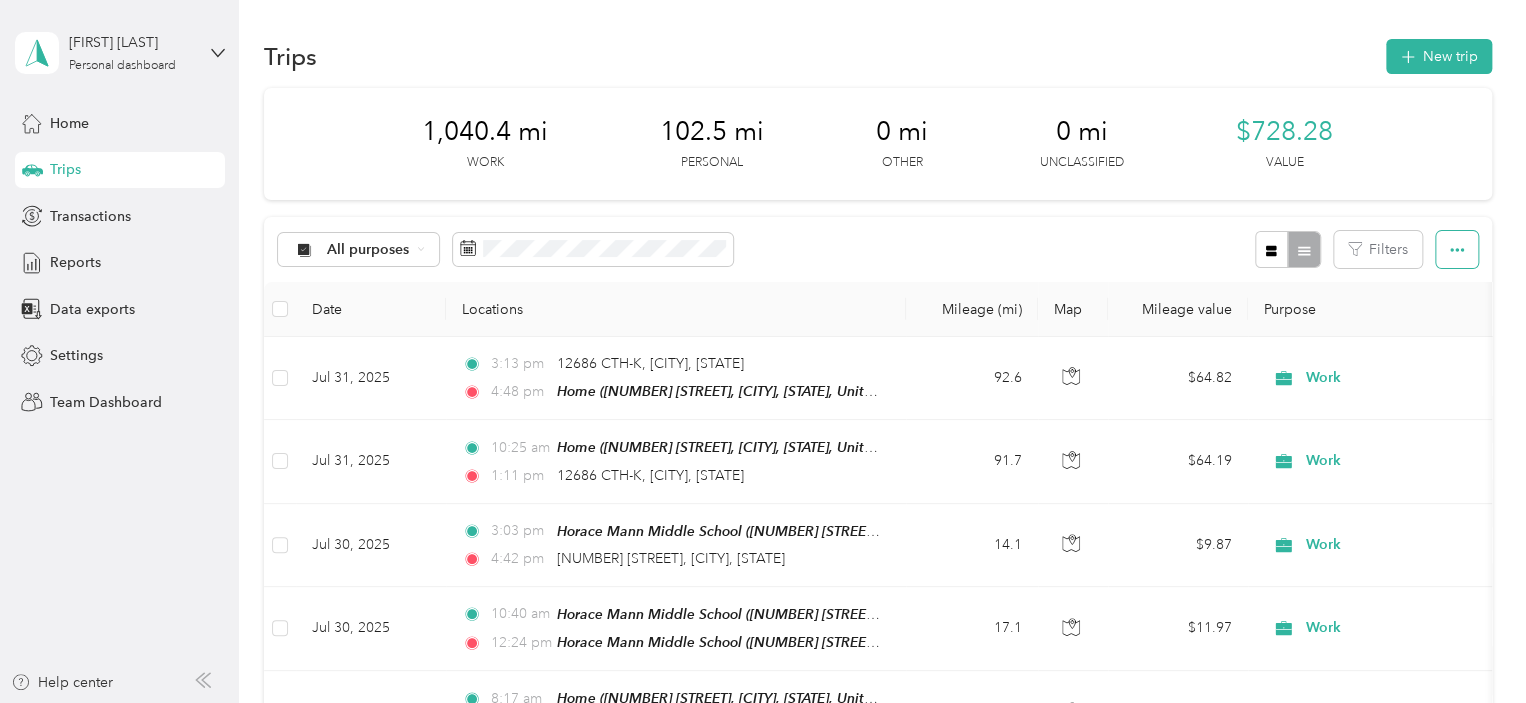 click 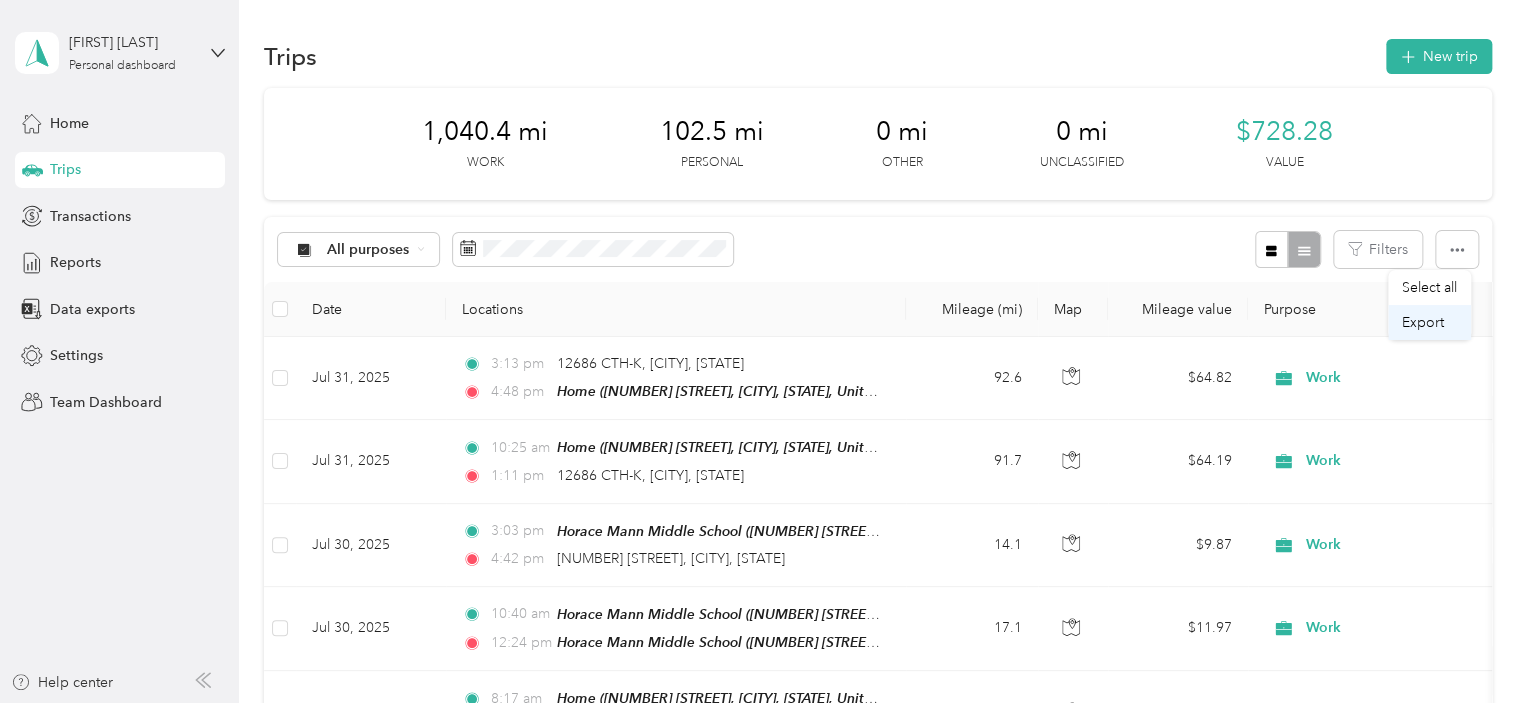 click on "Export" at bounding box center [1423, 322] 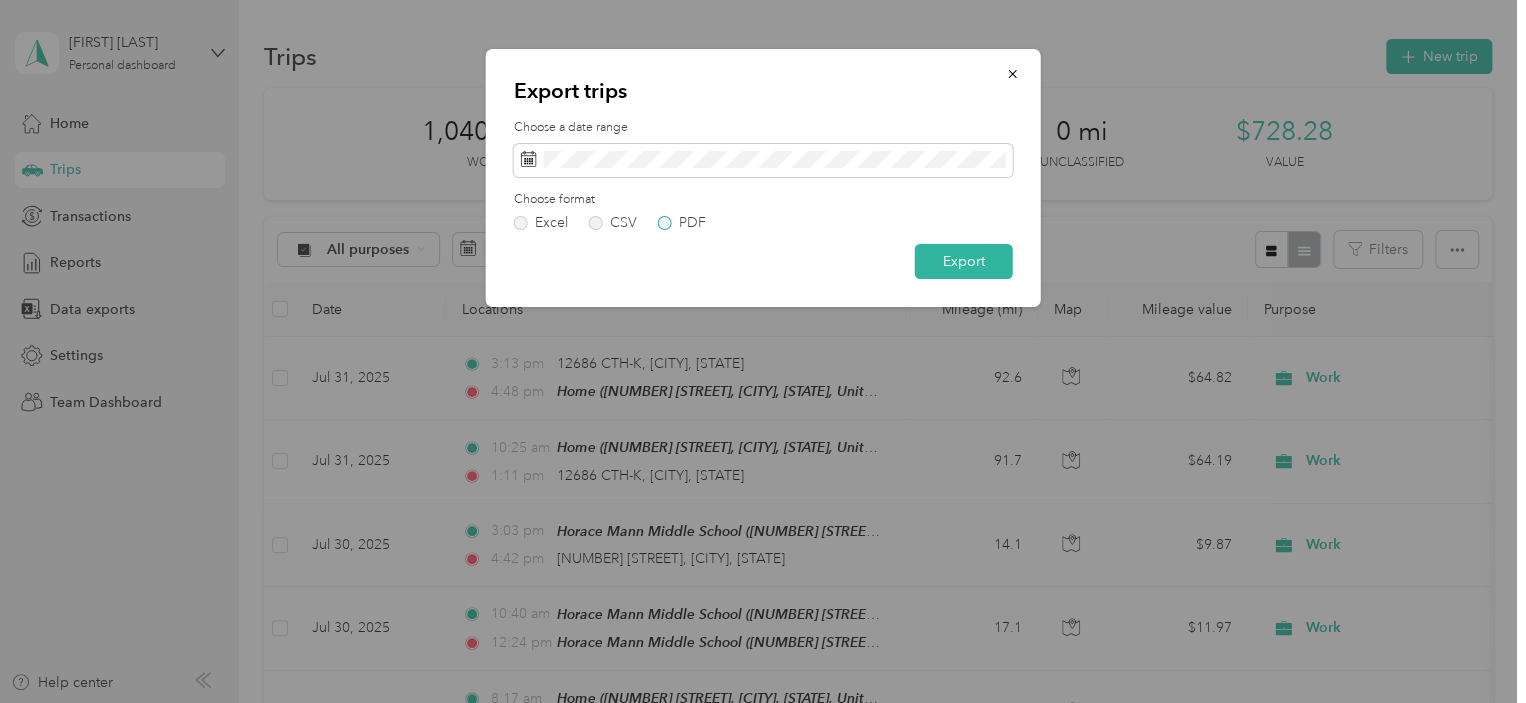 click on "PDF" at bounding box center (682, 223) 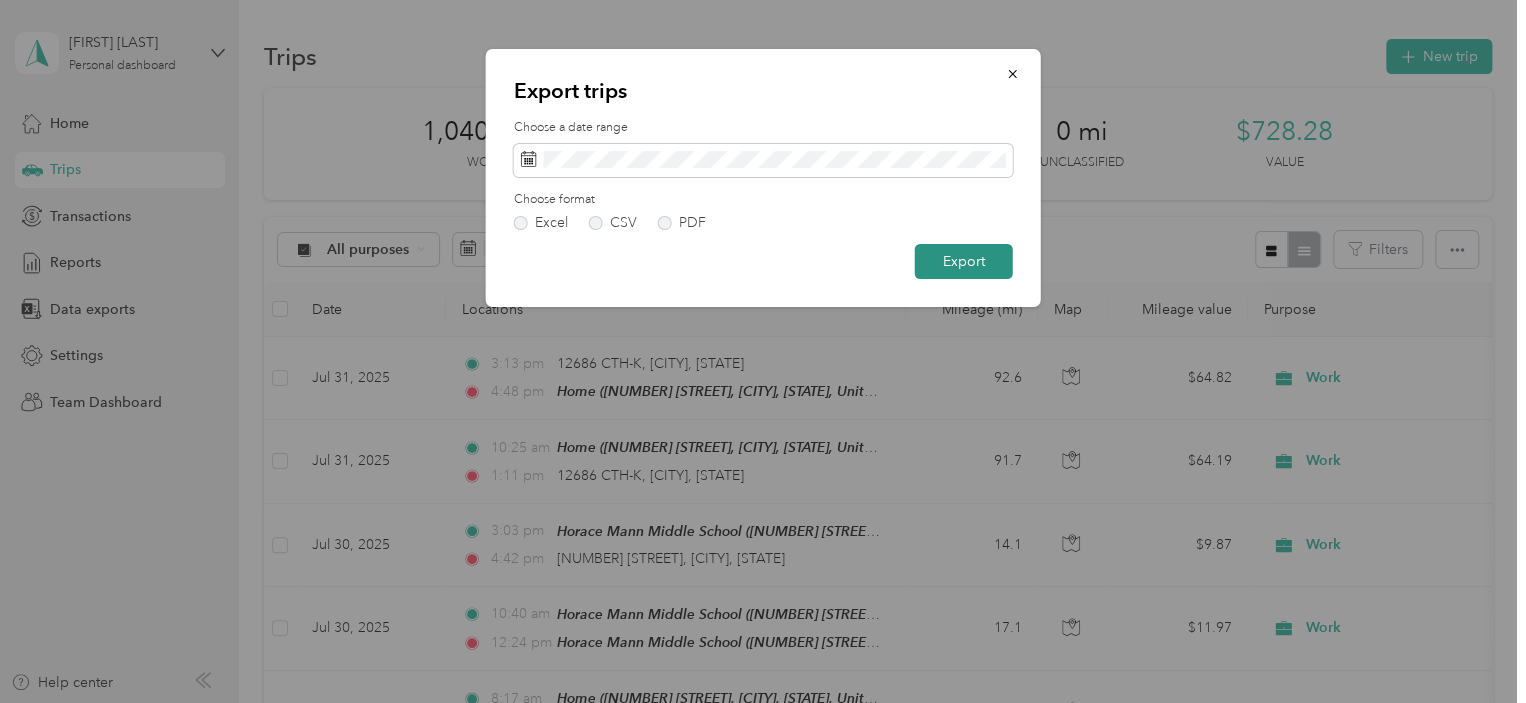 click on "Export" at bounding box center [964, 261] 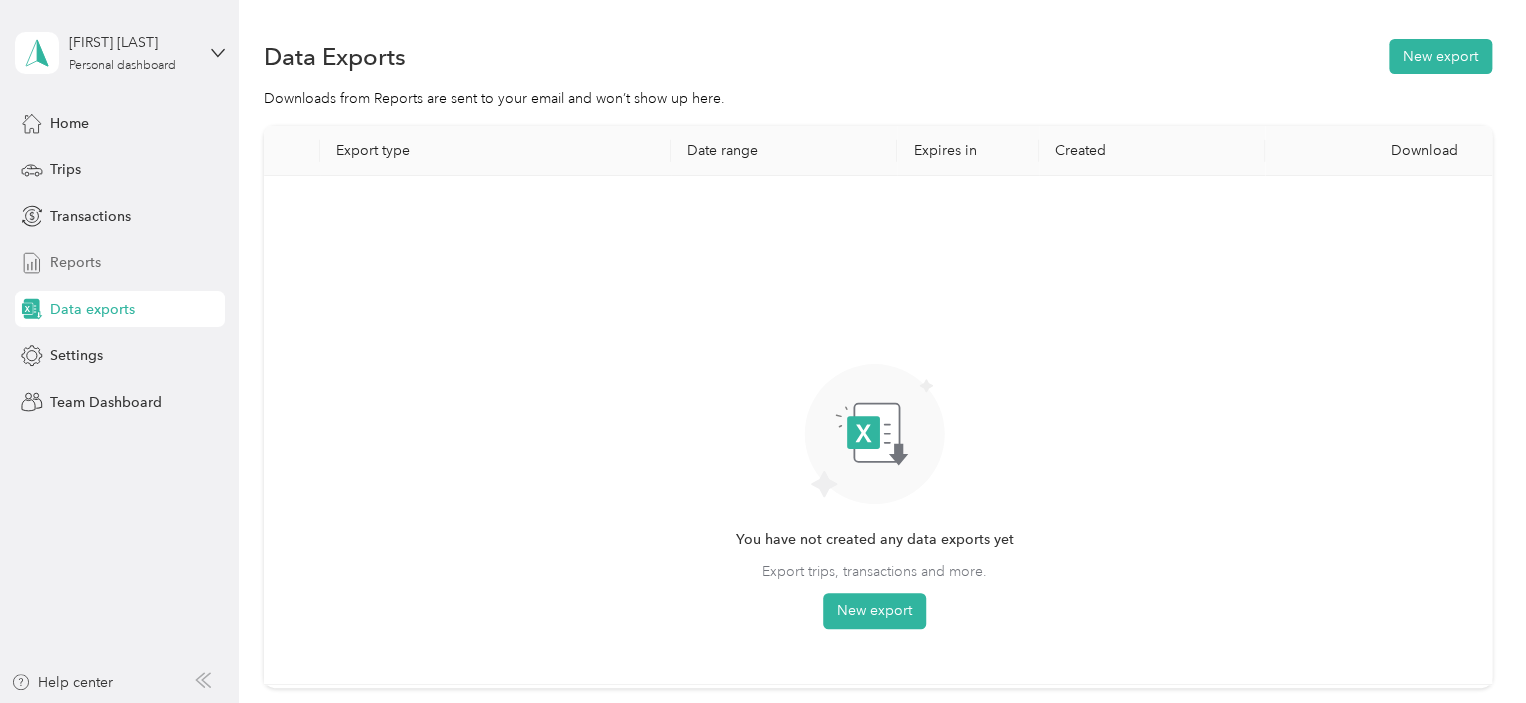 click on "Reports" at bounding box center [75, 262] 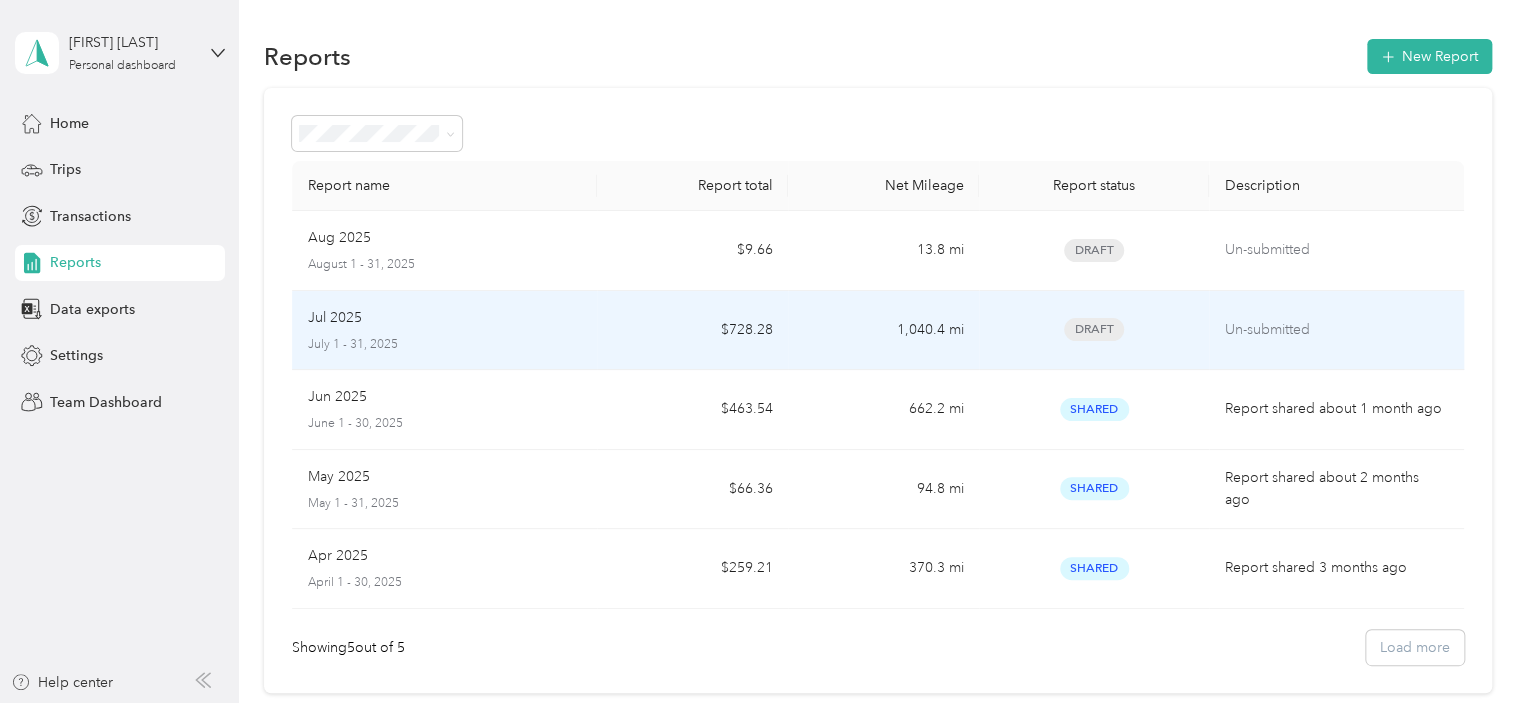 click on "1,040.4 mi" at bounding box center [883, 331] 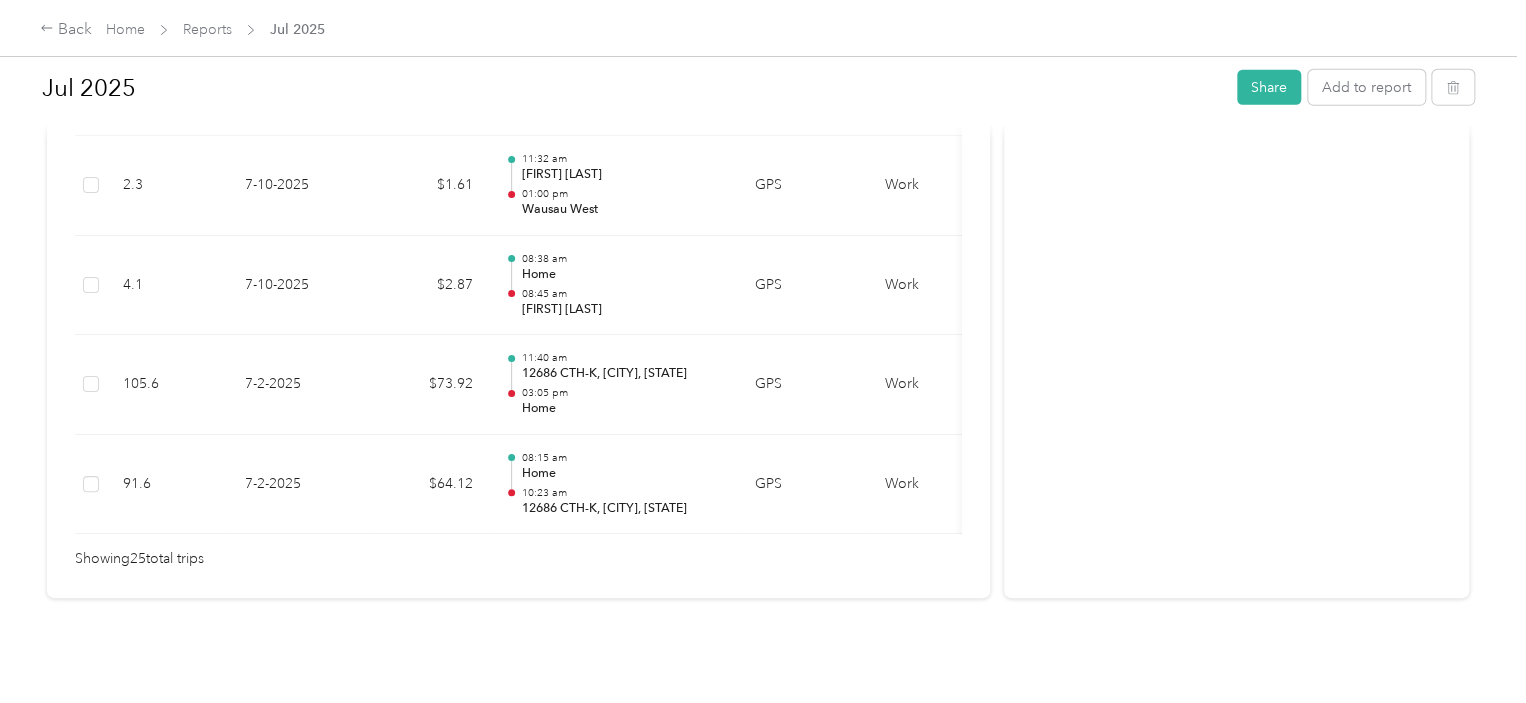 scroll, scrollTop: 2688, scrollLeft: 0, axis: vertical 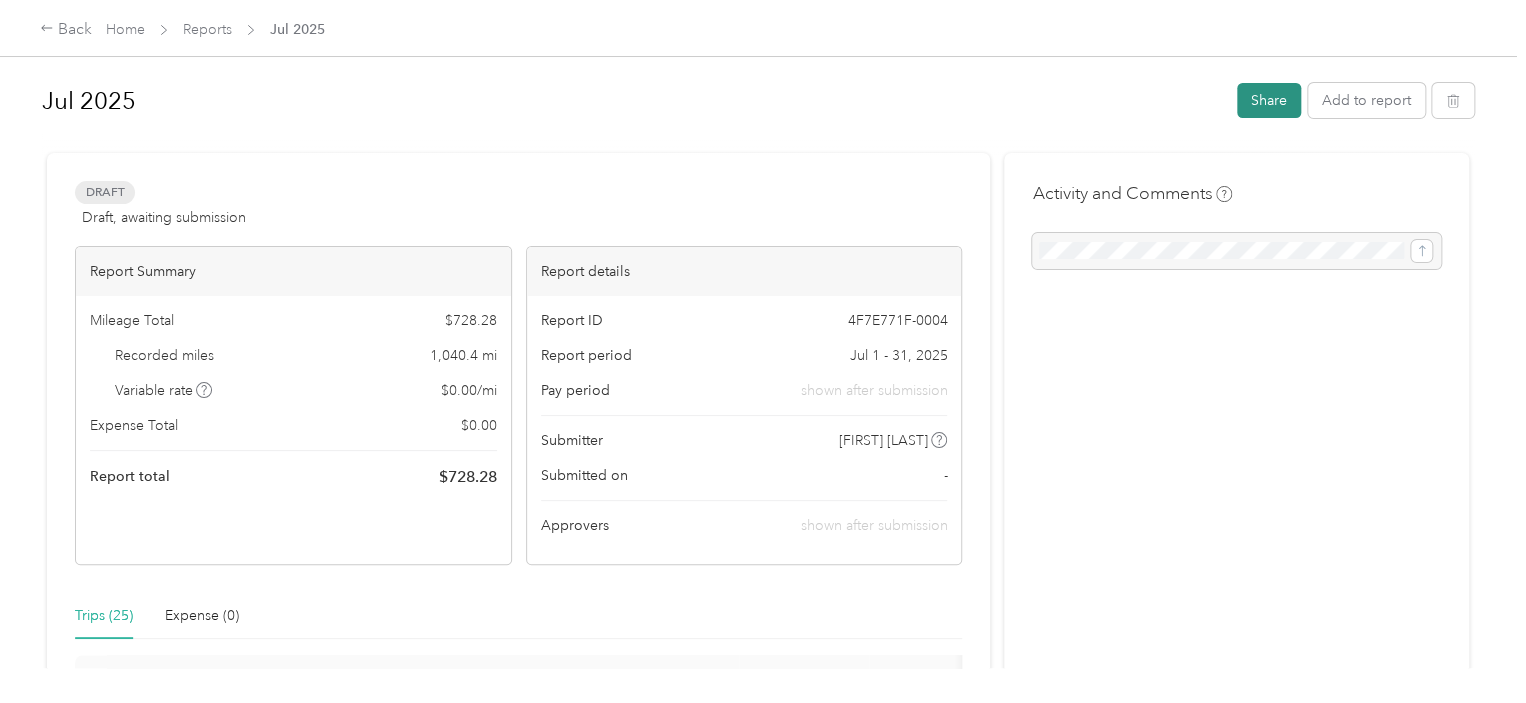 click on "Share" at bounding box center [1269, 100] 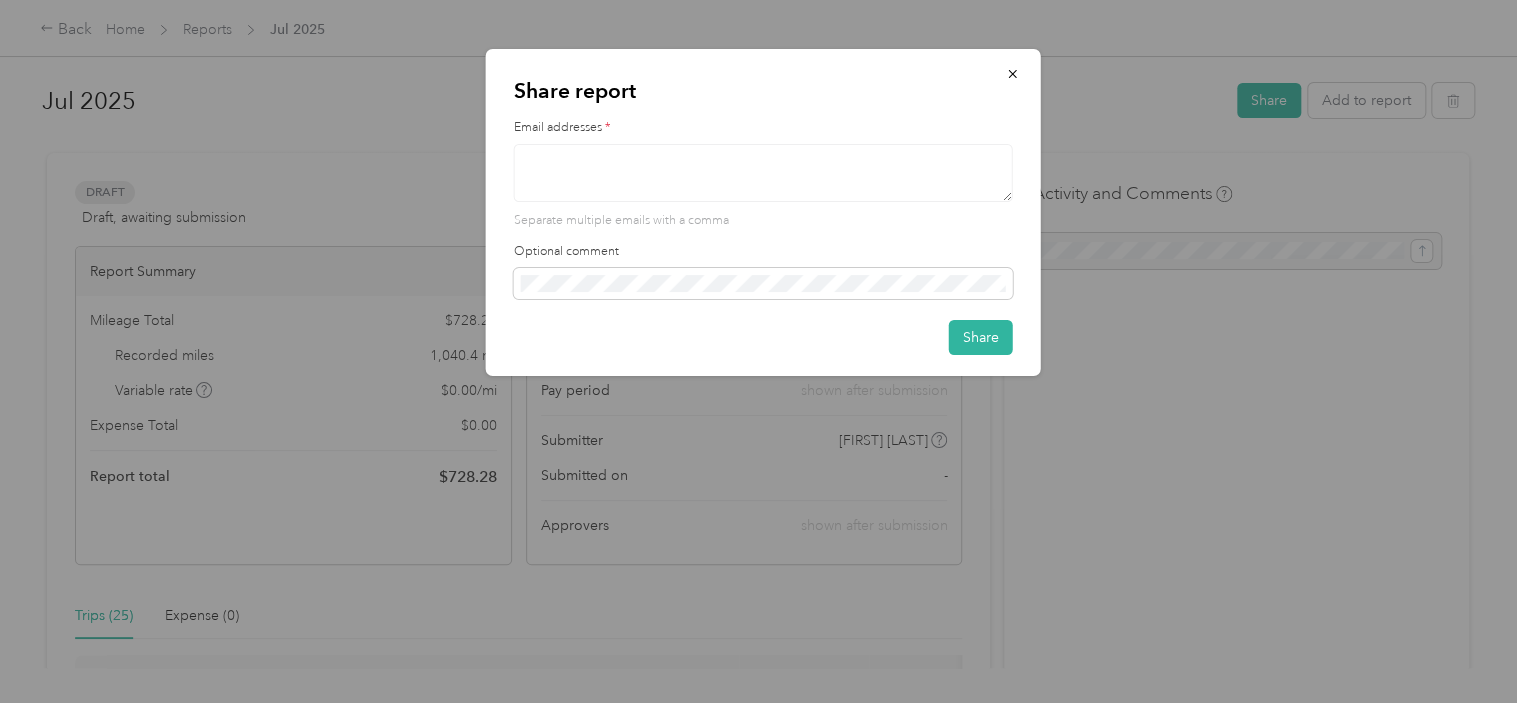 click at bounding box center (763, 173) 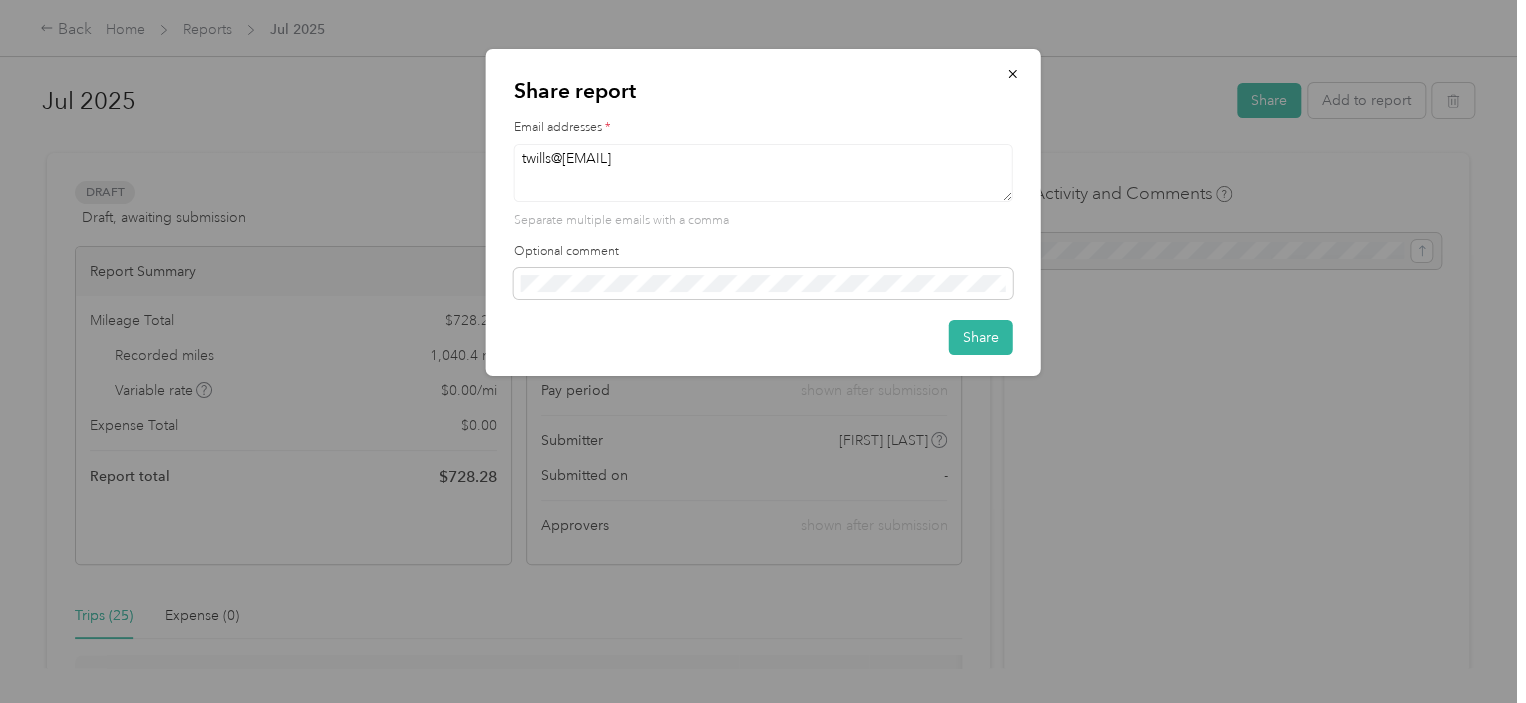 type on "twills@[EMAIL]" 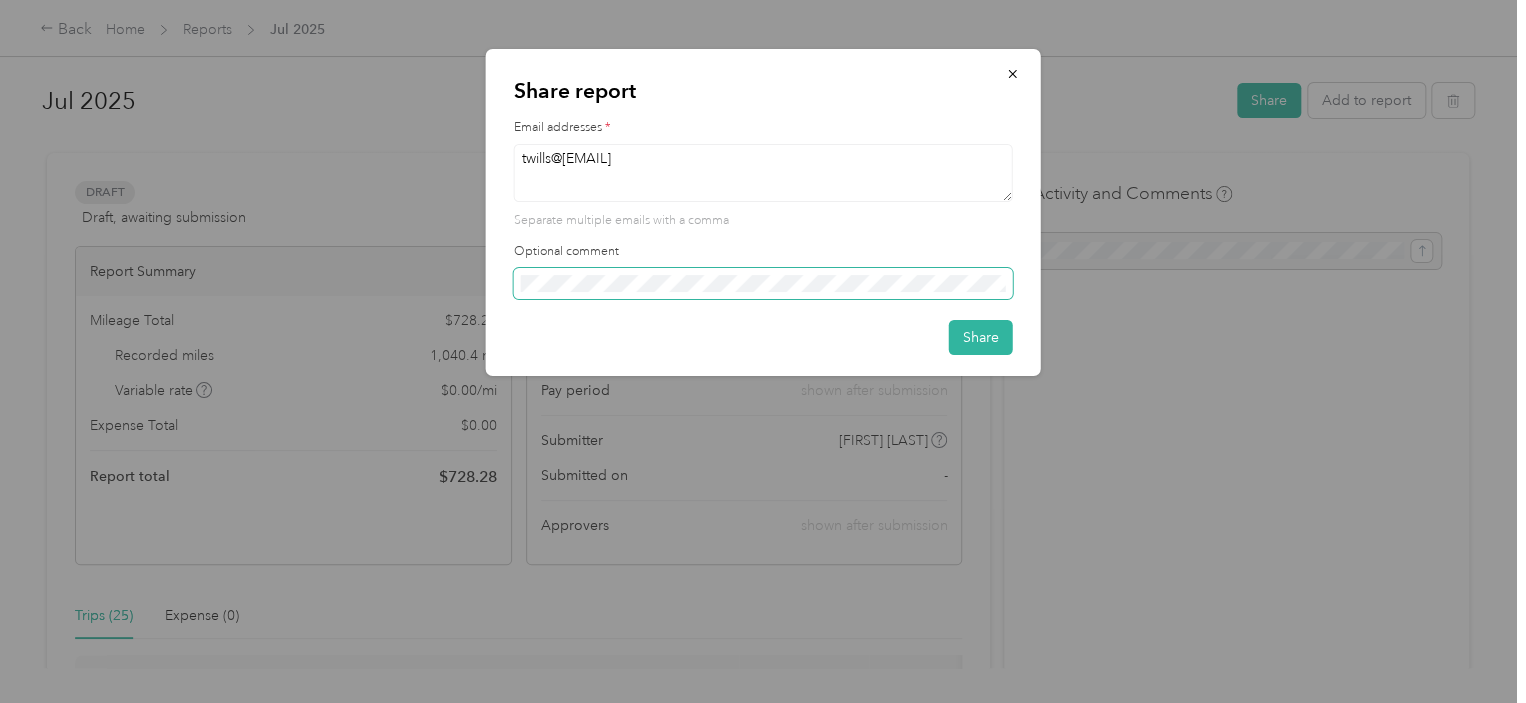 click at bounding box center (763, 284) 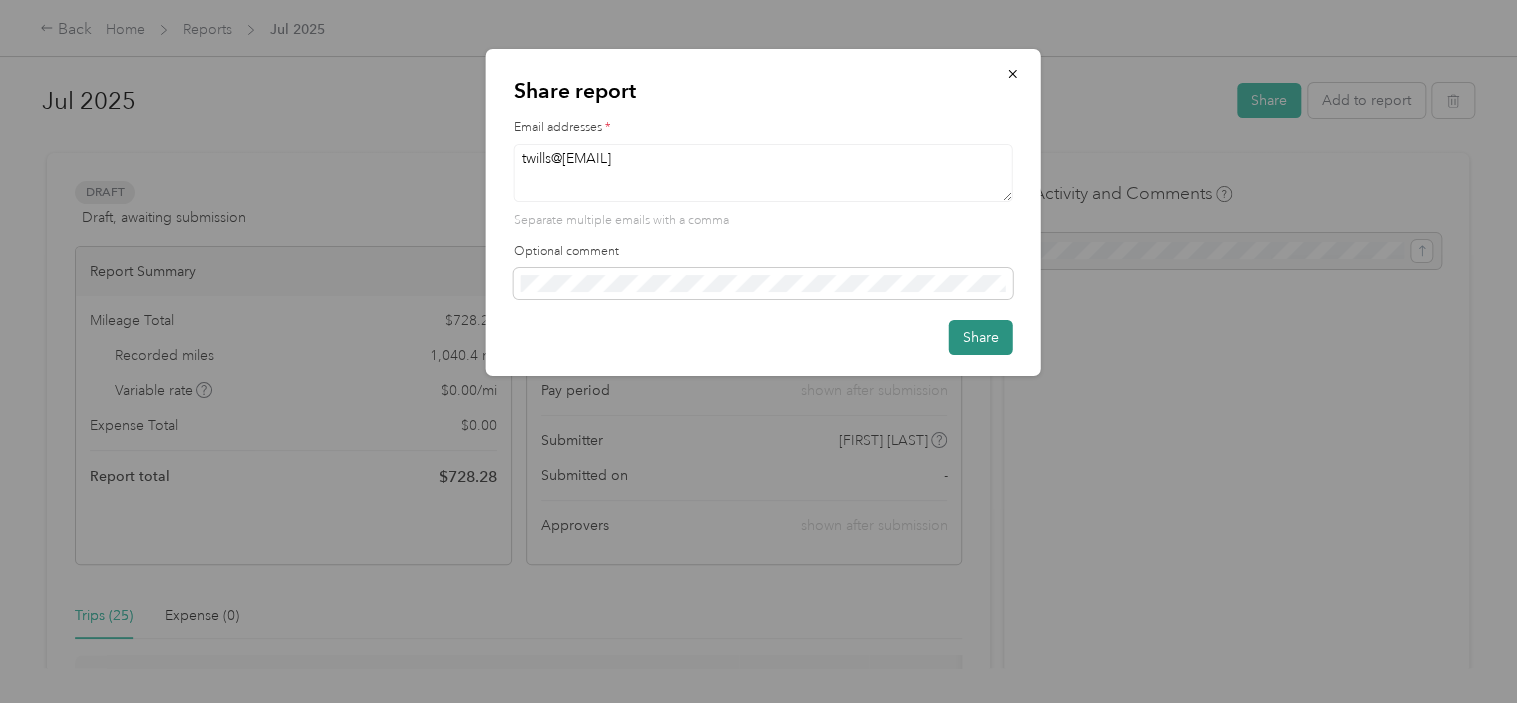 click on "Share" at bounding box center (981, 337) 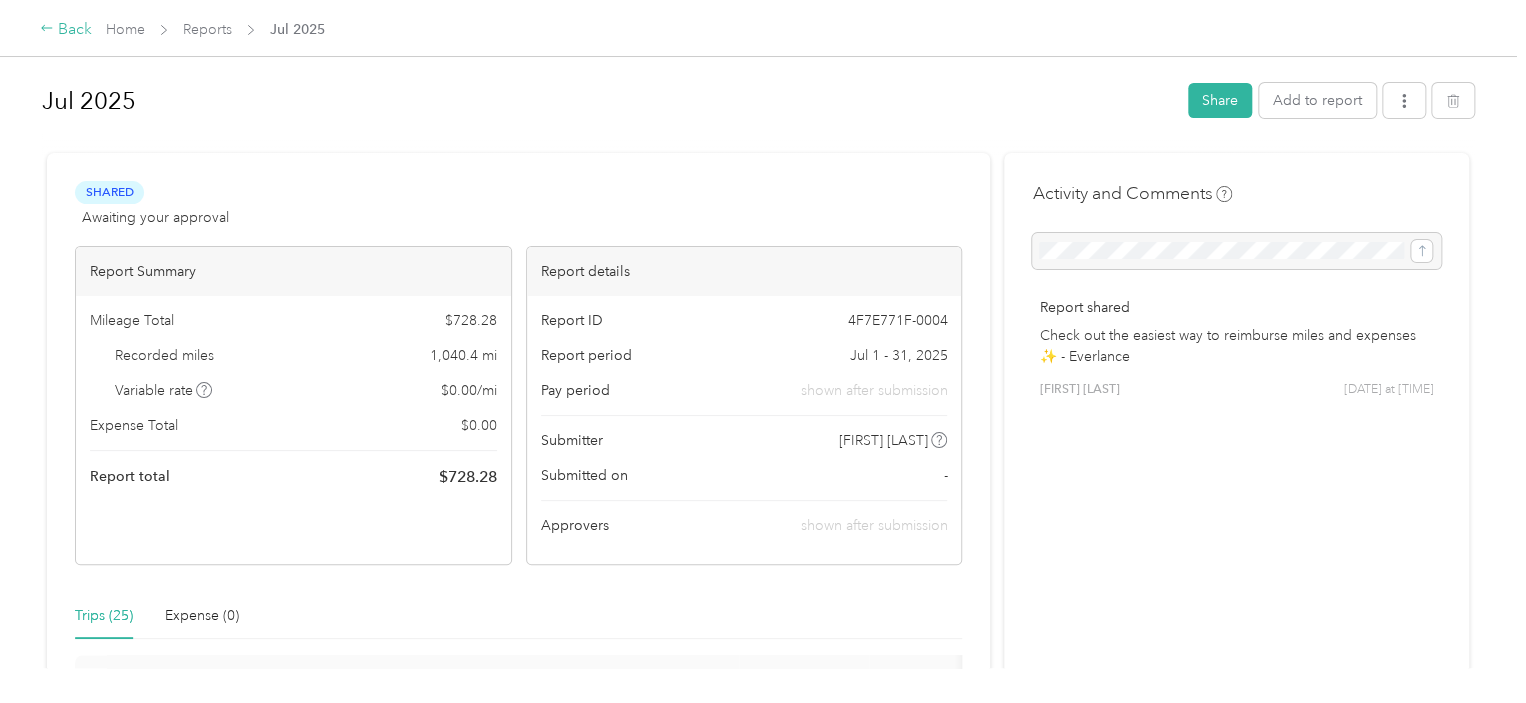 click on "Back" at bounding box center (66, 30) 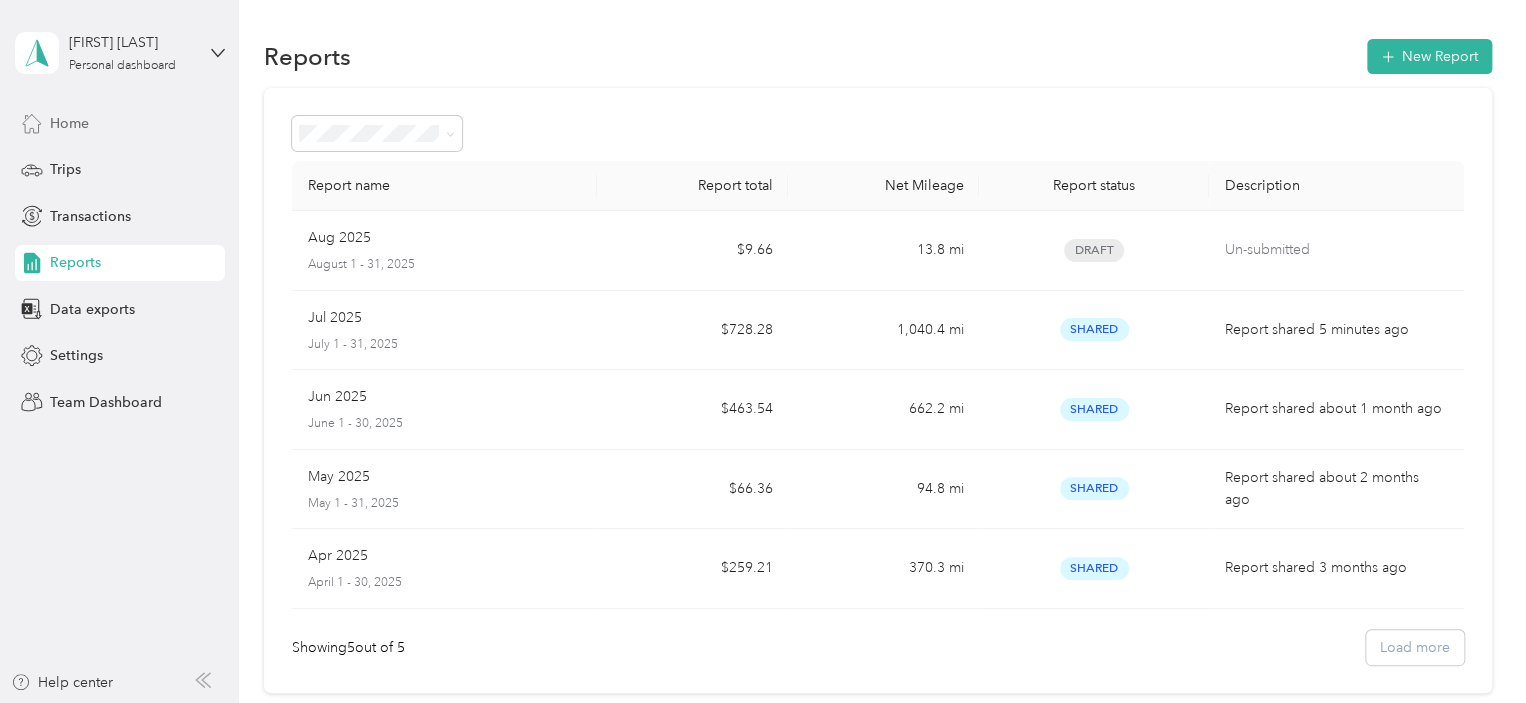 click on "Home" at bounding box center (69, 123) 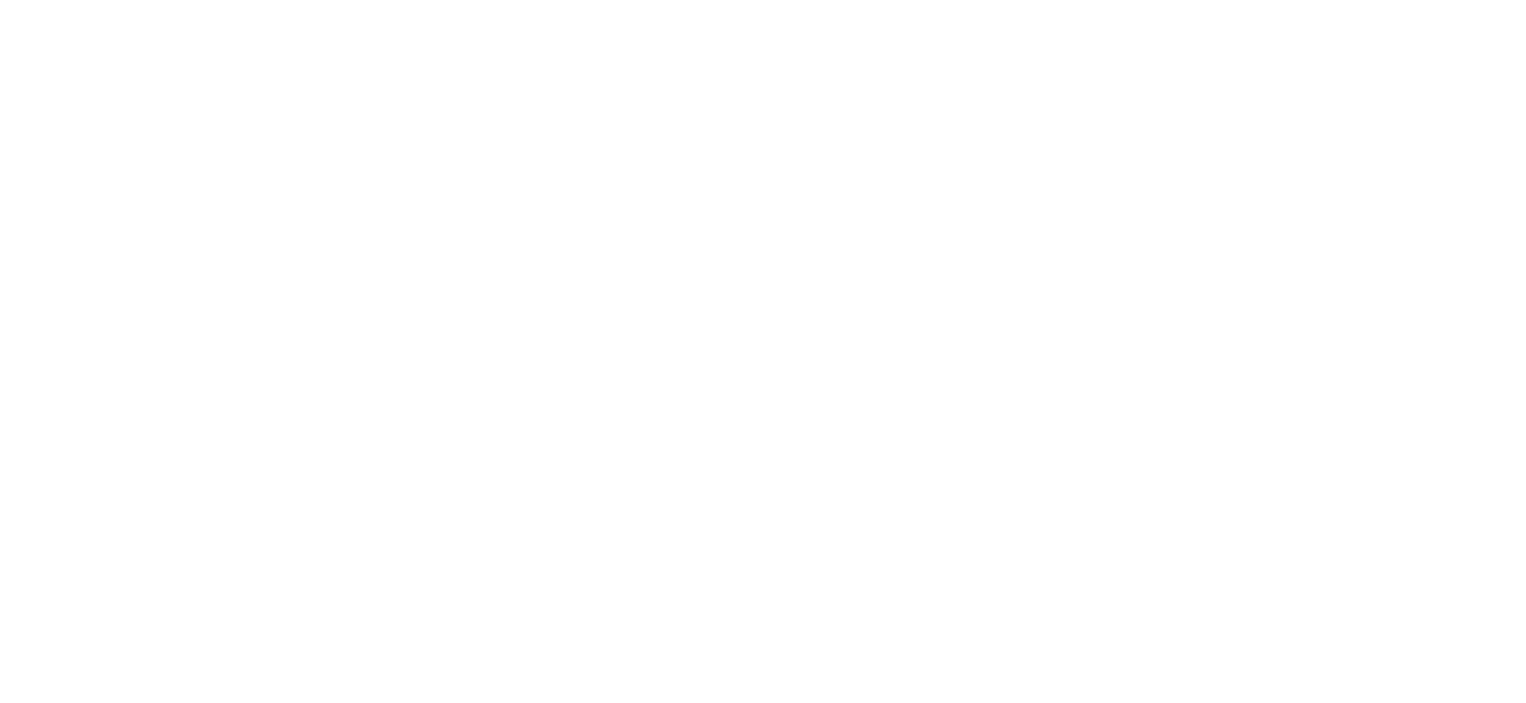 scroll, scrollTop: 0, scrollLeft: 0, axis: both 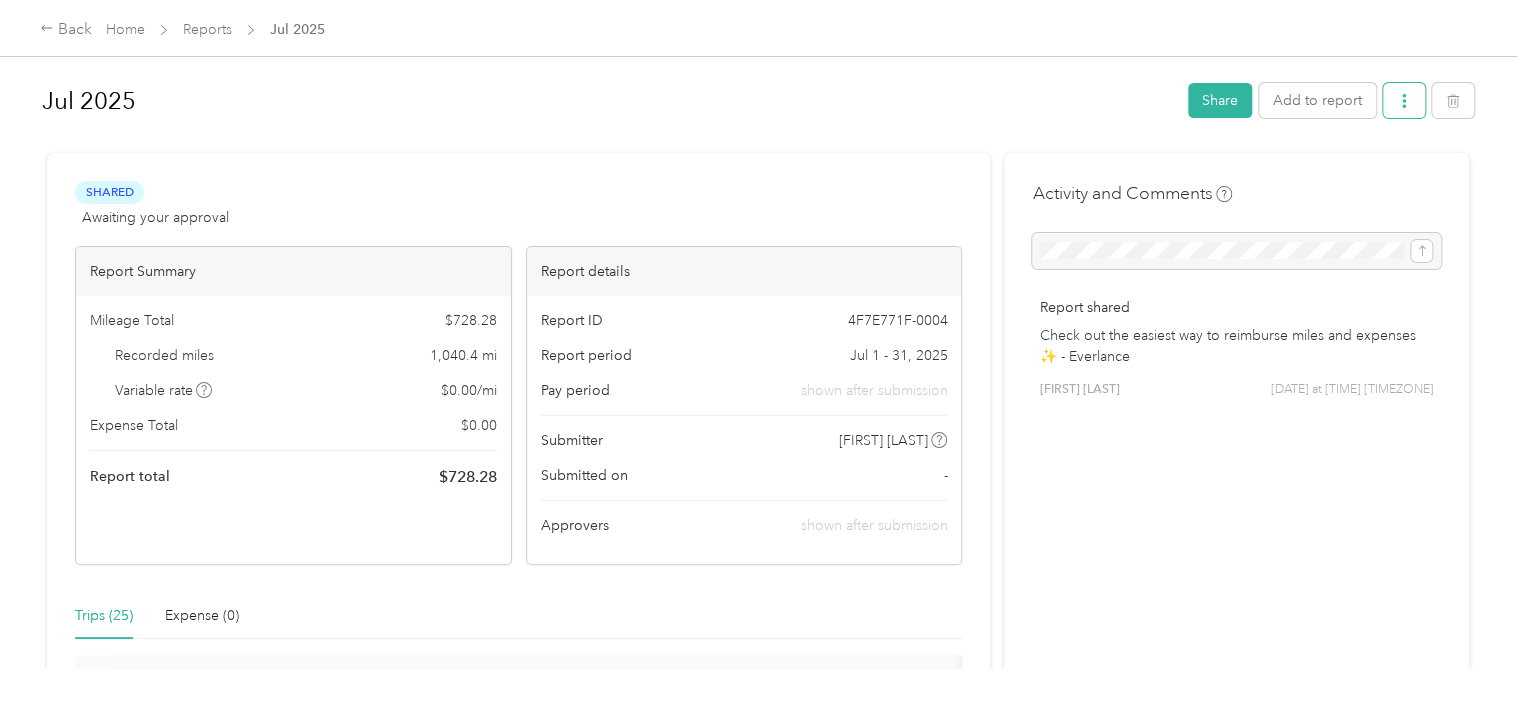 click 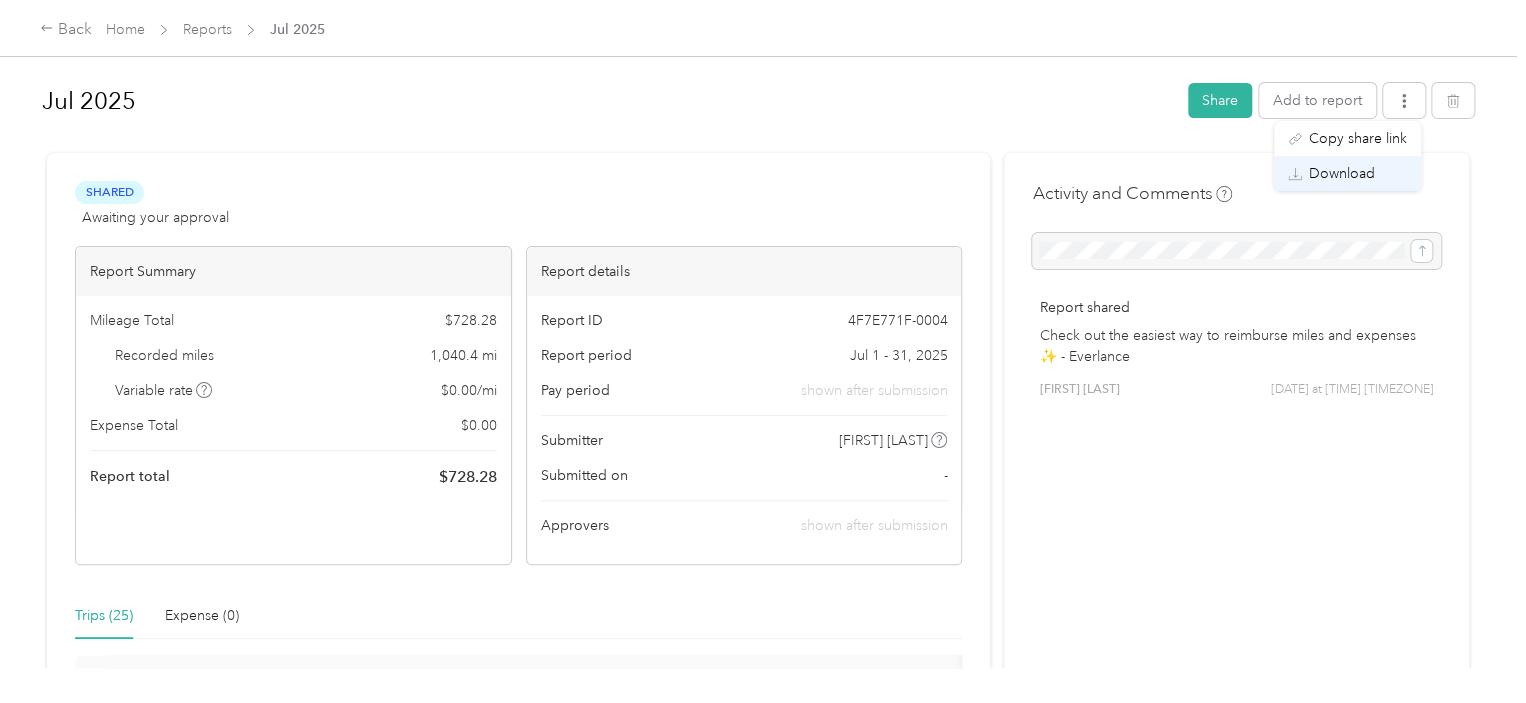 click on "Download" at bounding box center (1342, 173) 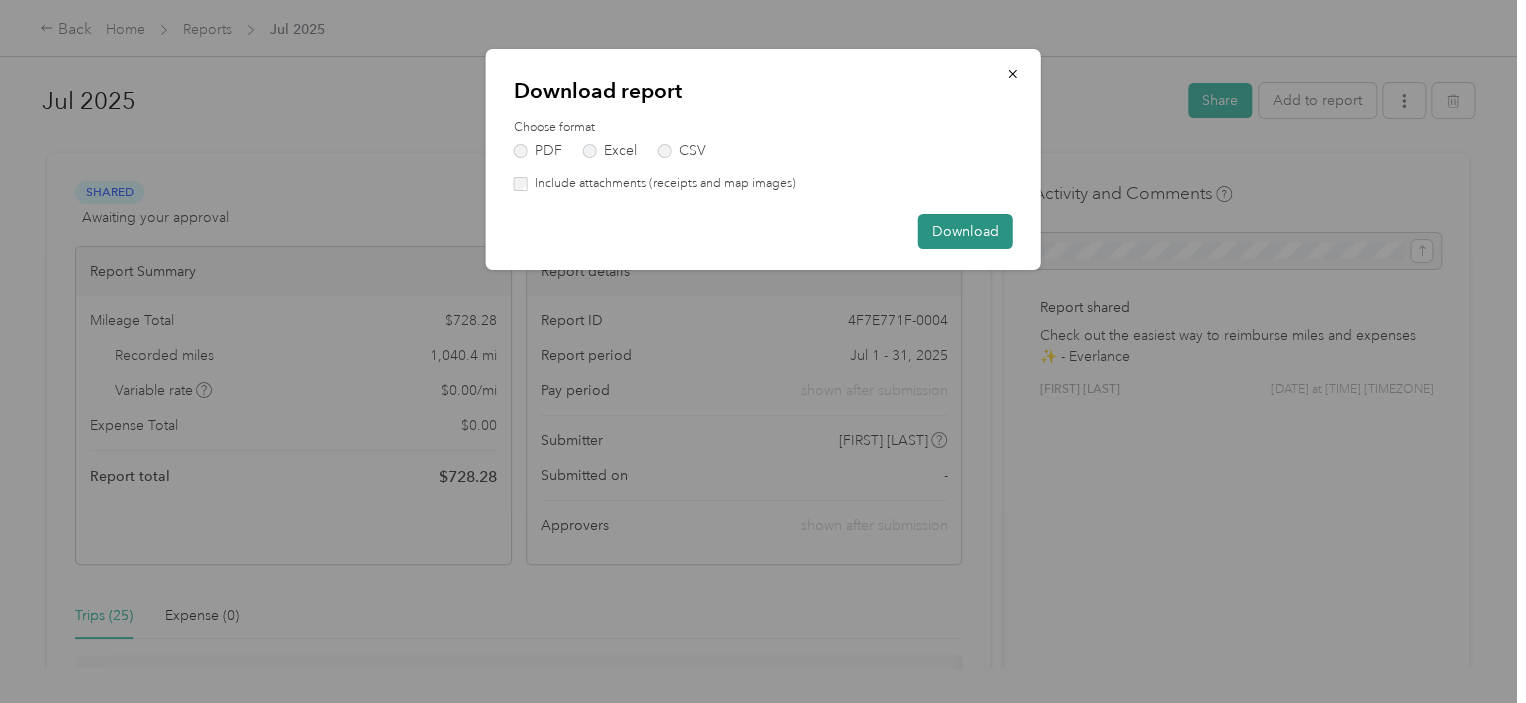 click on "Download" at bounding box center (965, 231) 